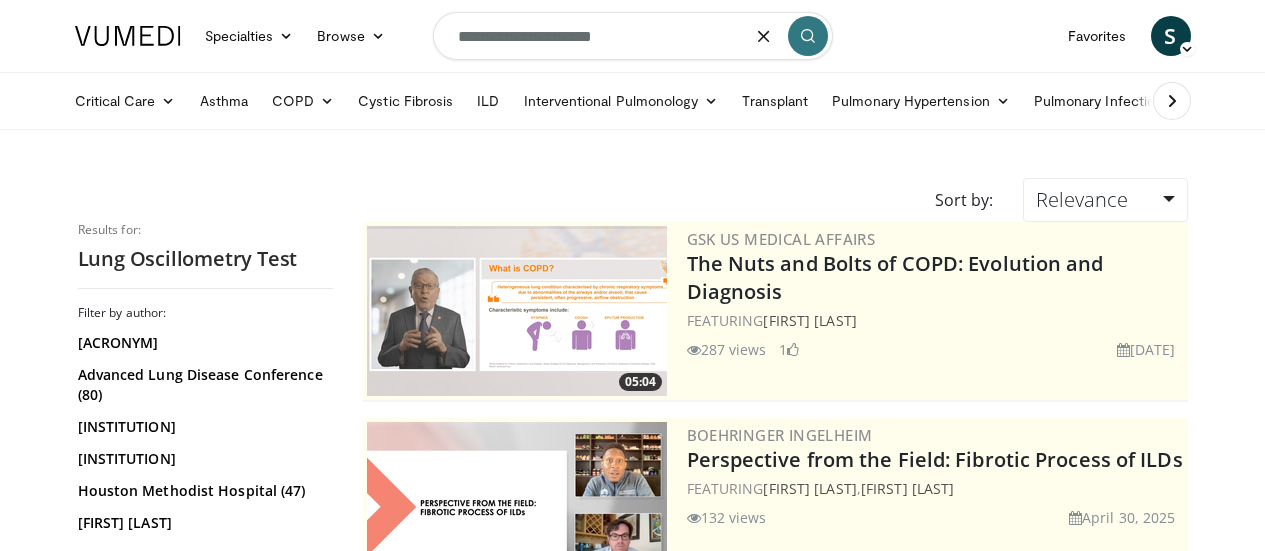 scroll, scrollTop: 0, scrollLeft: 0, axis: both 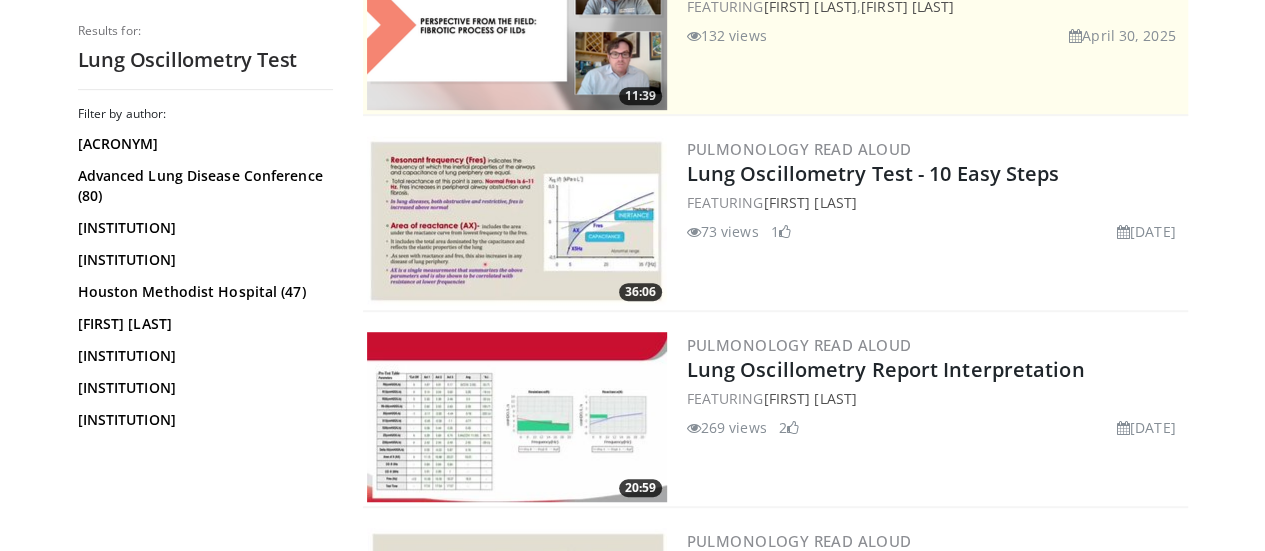 click at bounding box center [517, 417] 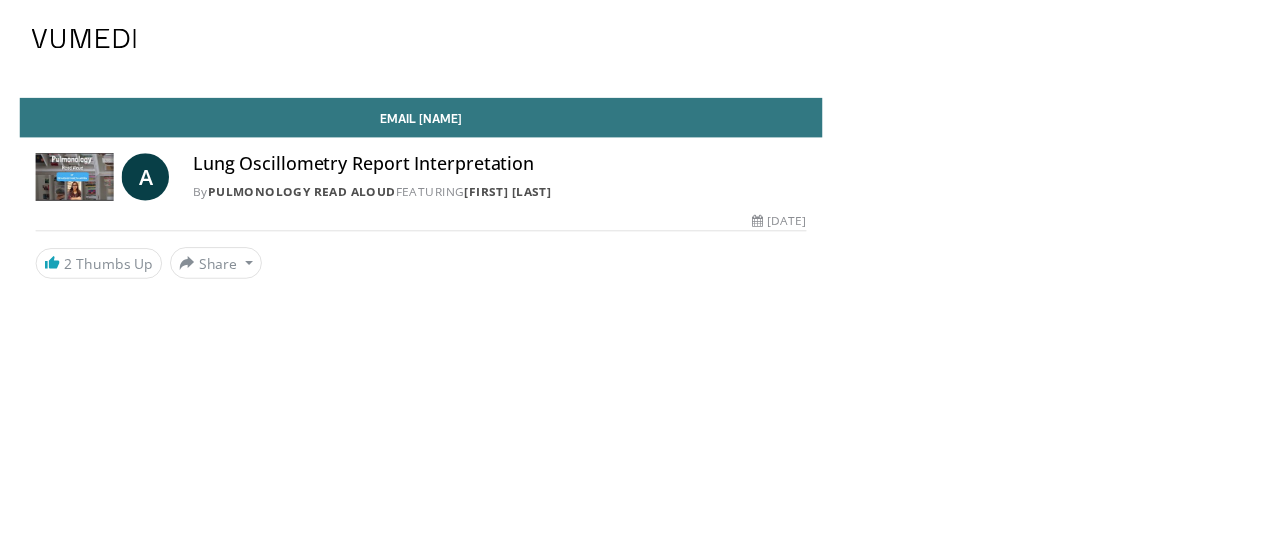 scroll, scrollTop: 0, scrollLeft: 0, axis: both 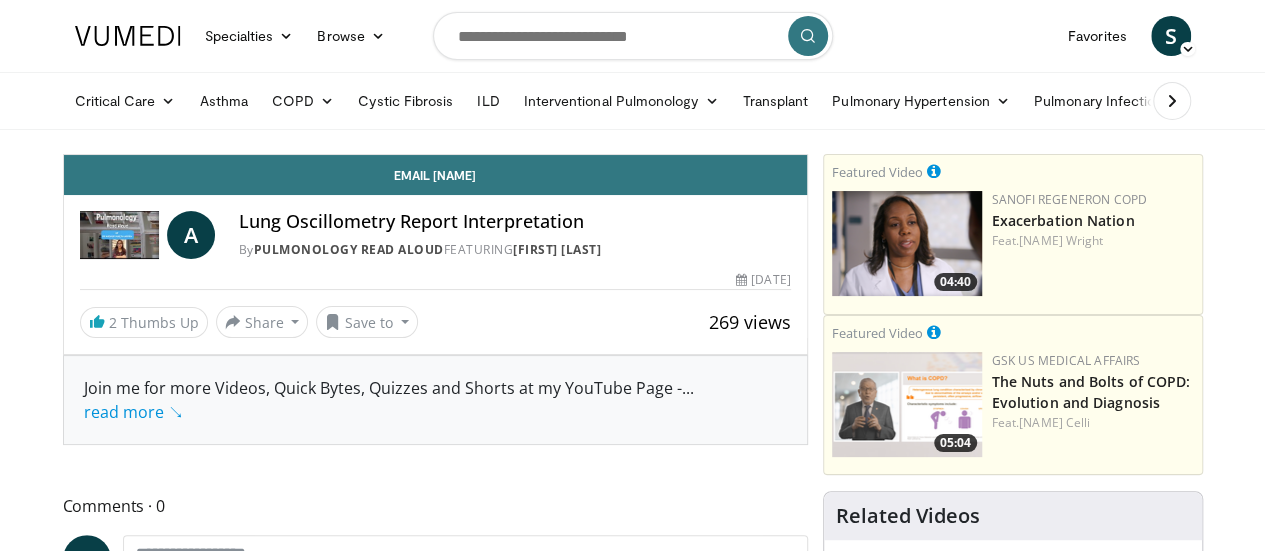 click at bounding box center (119, 235) 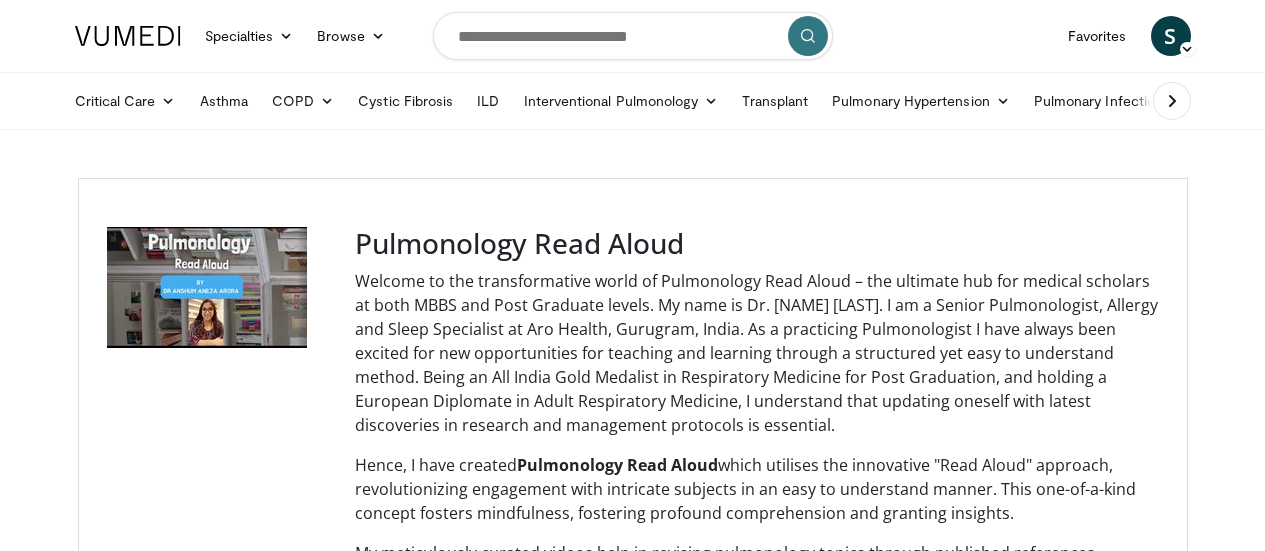 scroll, scrollTop: 0, scrollLeft: 0, axis: both 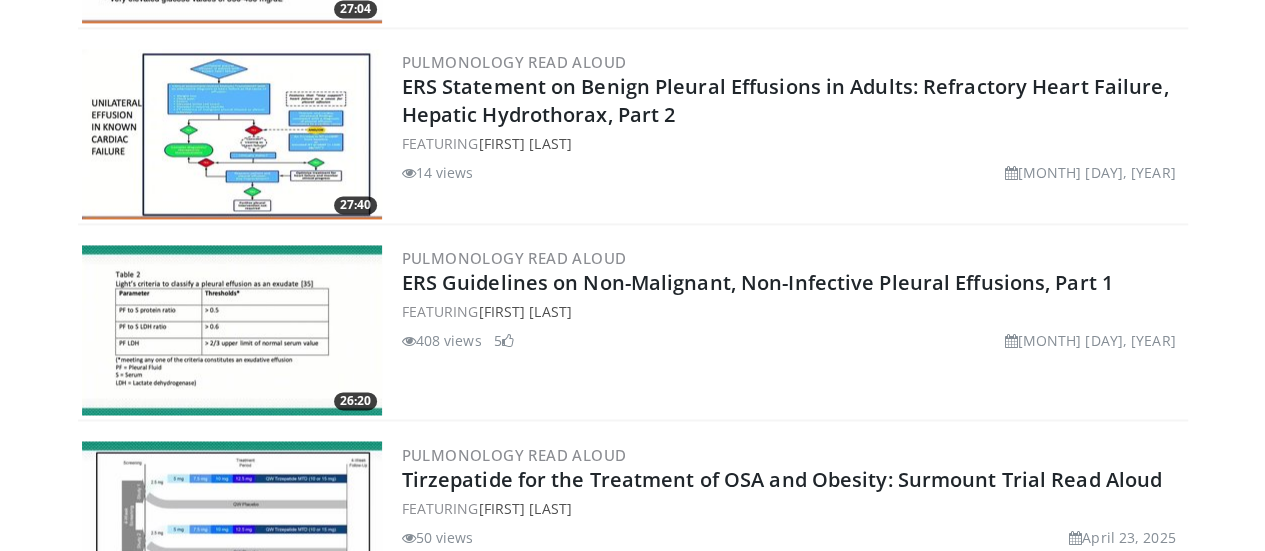 click on "Specialties
Adult & Family Medicine
Allergy, Asthma, Immunology
Anesthesiology
Cardiology
Dental
Dermatology
Endocrinology
Gastroenterology & Hepatology
General Surgery
Hematology & Oncology
Infectious Disease
Nephrology
Neurology
Neurosurgery
Obstetrics & Gynecology
Ophthalmology
Oral Maxillofacial
Orthopaedics
Otolaryngology
Pediatrics
Plastic Surgery
Podiatry
Psychiatry
Pulmonology
Radiation Oncology
Radiology
Rheumatology
Urology
Videos" at bounding box center (632, -1171) 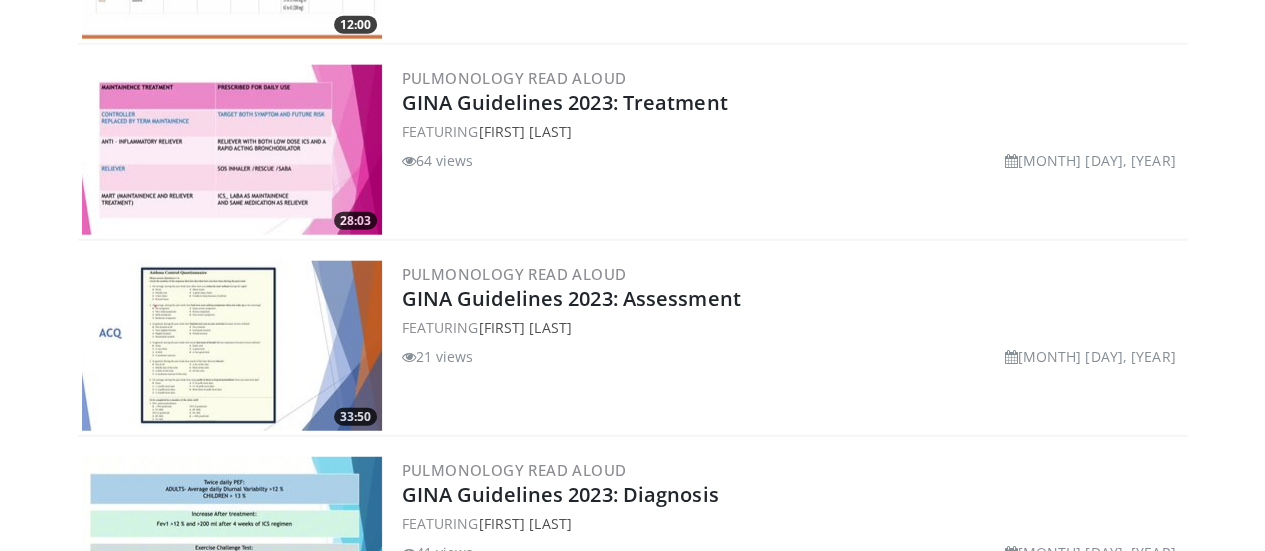 scroll, scrollTop: 2892, scrollLeft: 0, axis: vertical 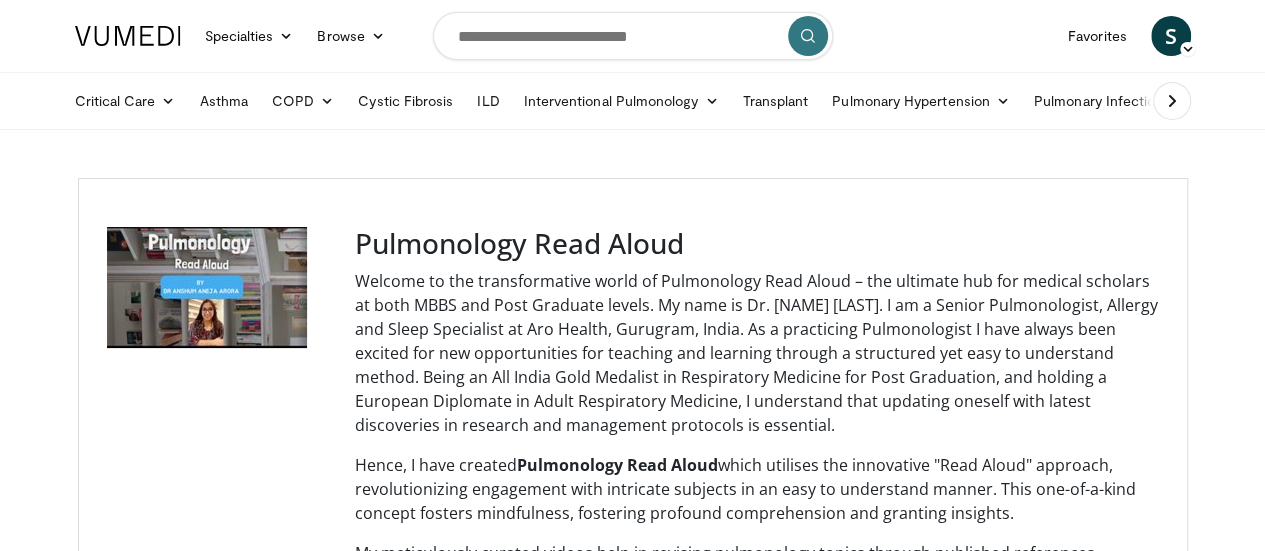click at bounding box center [219, 472] 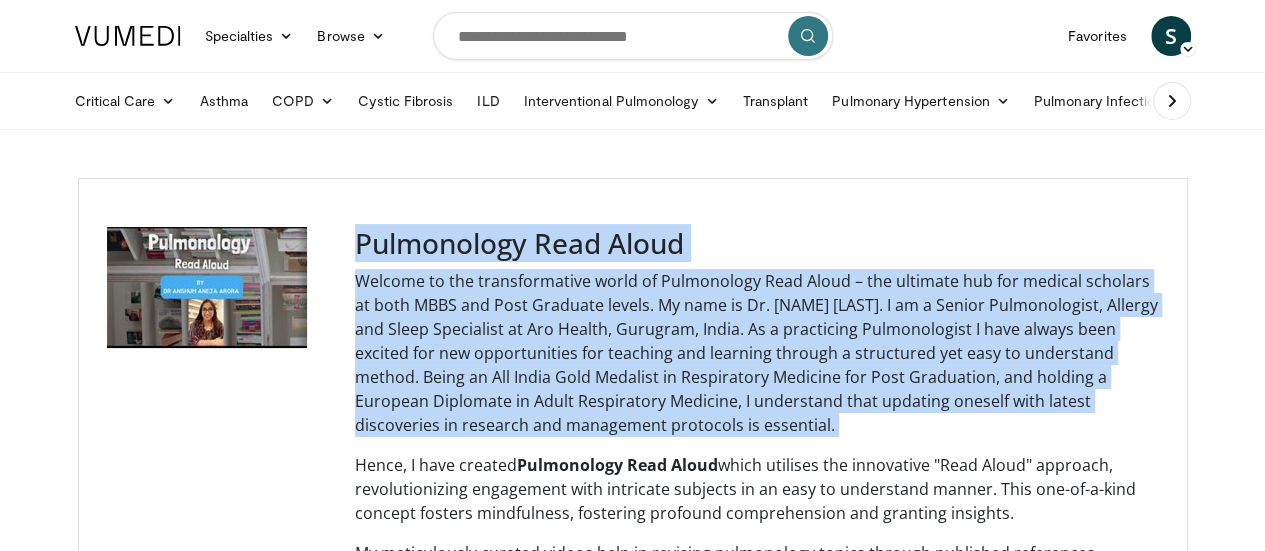 drag, startPoint x: 179, startPoint y: 289, endPoint x: 941, endPoint y: 337, distance: 763.5103 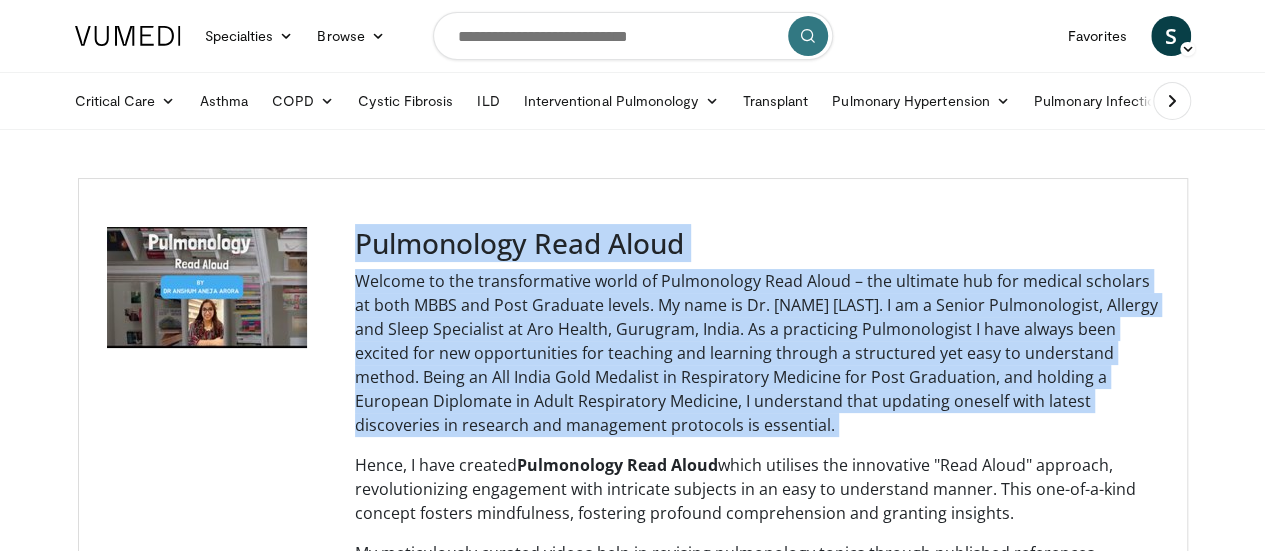 click on "Welcome to the transformative world of Pulmonology Read Aloud – the ultimate hub for medical scholars at both MBBS and Post Graduate levels. My name is Dr. Anshum Aneja Arora. I am a Senior Pulmonologist, Allergy and Sleep Specialist at Aro Health, Gurugram, India. As a practicing Pulmonologist I have always been excited for new opportunities for teaching and learning through a structured yet easy to understand method. Being an All India Gold Medalist in Respiratory Medicine for Post Graduation, and holding a European Diplomate in Adult Respiratory Medicine, I understand that updating oneself with latest discoveries in research and management protocols is essential." at bounding box center (757, 353) 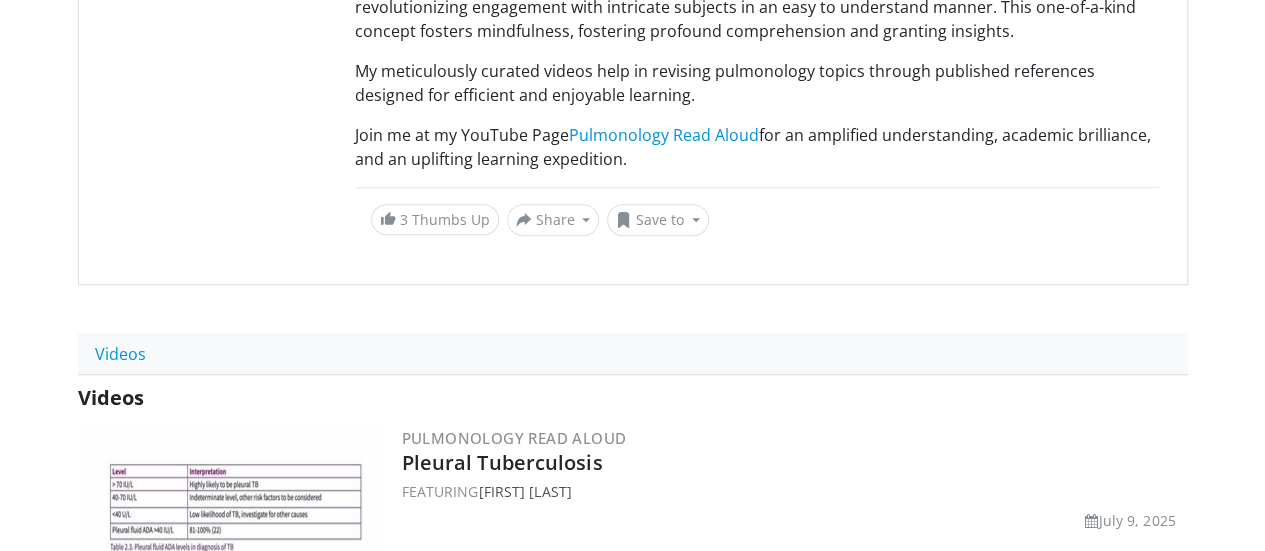 scroll, scrollTop: 0, scrollLeft: 0, axis: both 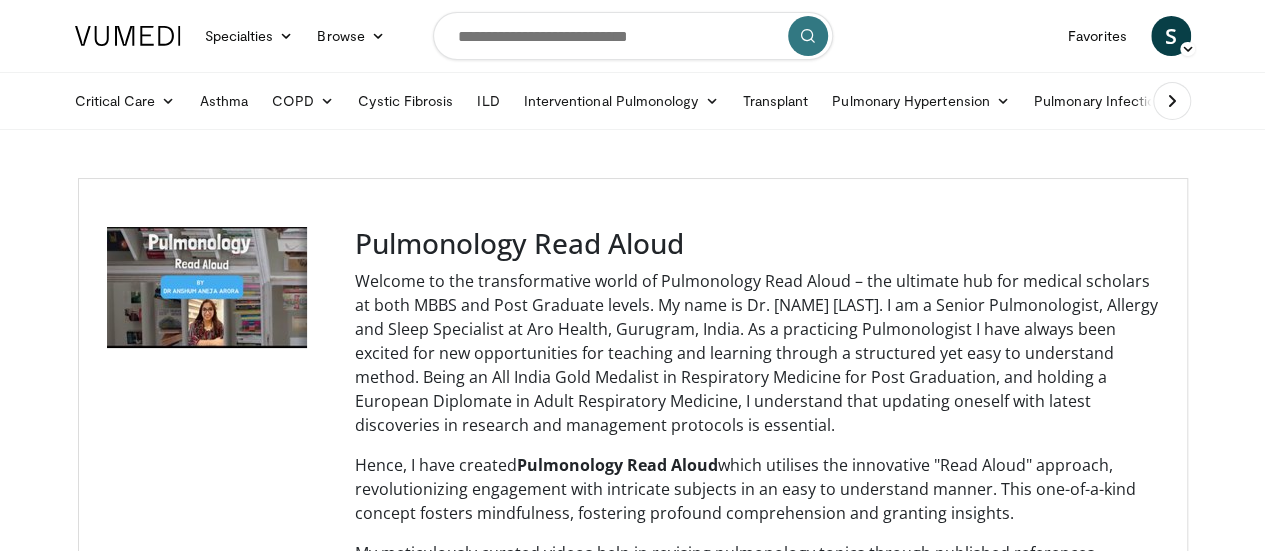 click at bounding box center [219, 472] 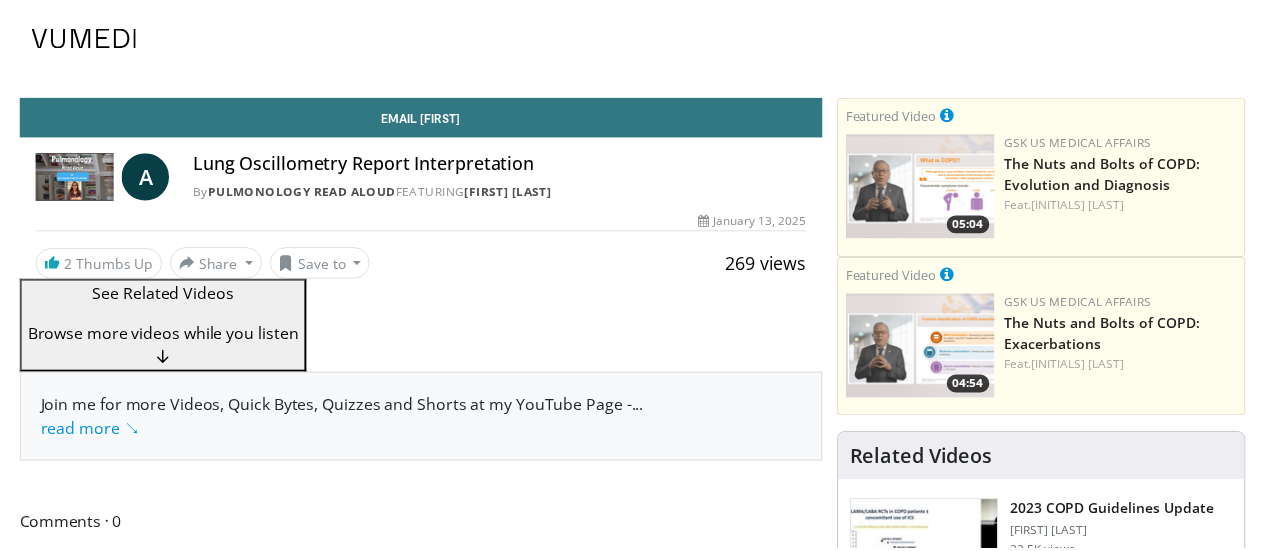 scroll, scrollTop: 0, scrollLeft: 0, axis: both 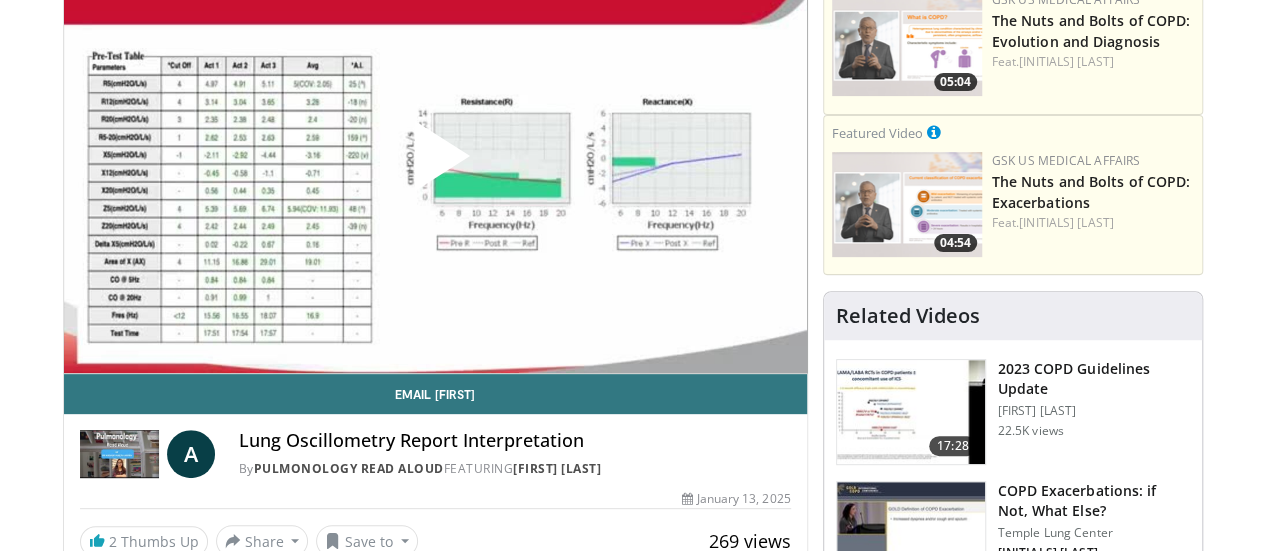 click at bounding box center (435, 164) 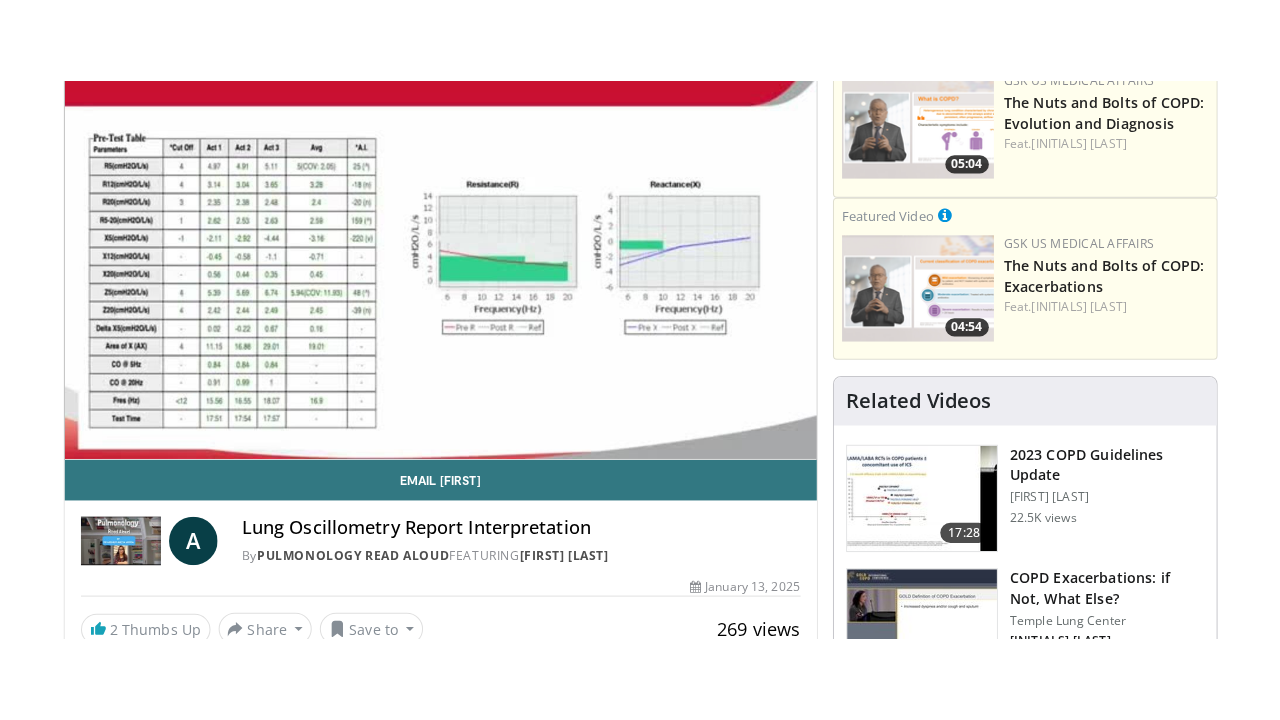 scroll, scrollTop: 154, scrollLeft: 0, axis: vertical 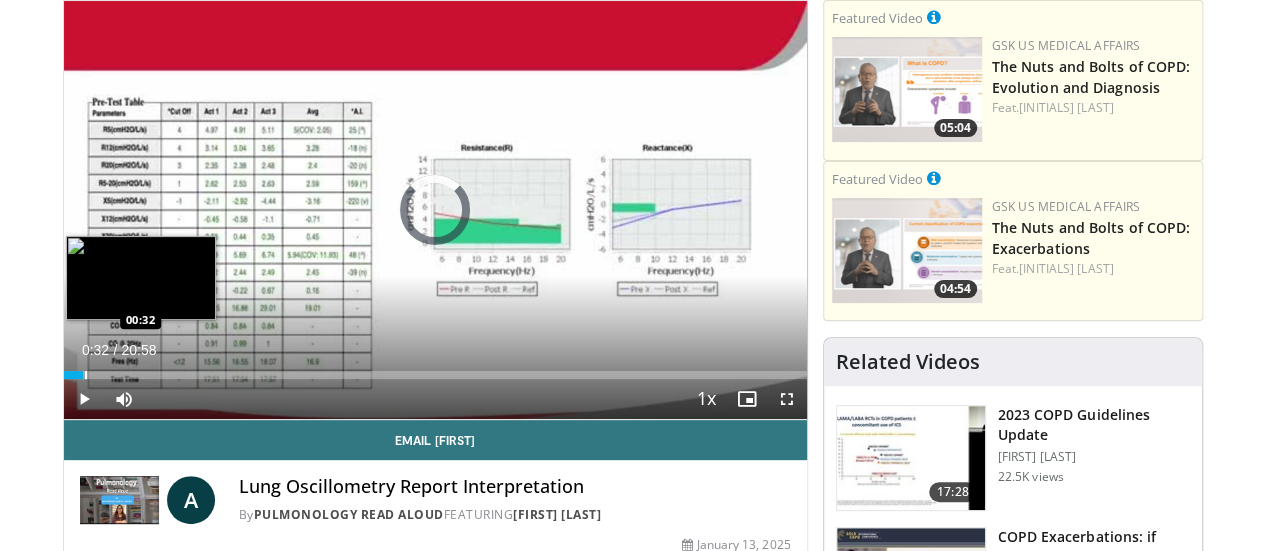 click on "Loaded :  3.17% 00:32 00:32" at bounding box center (435, 369) 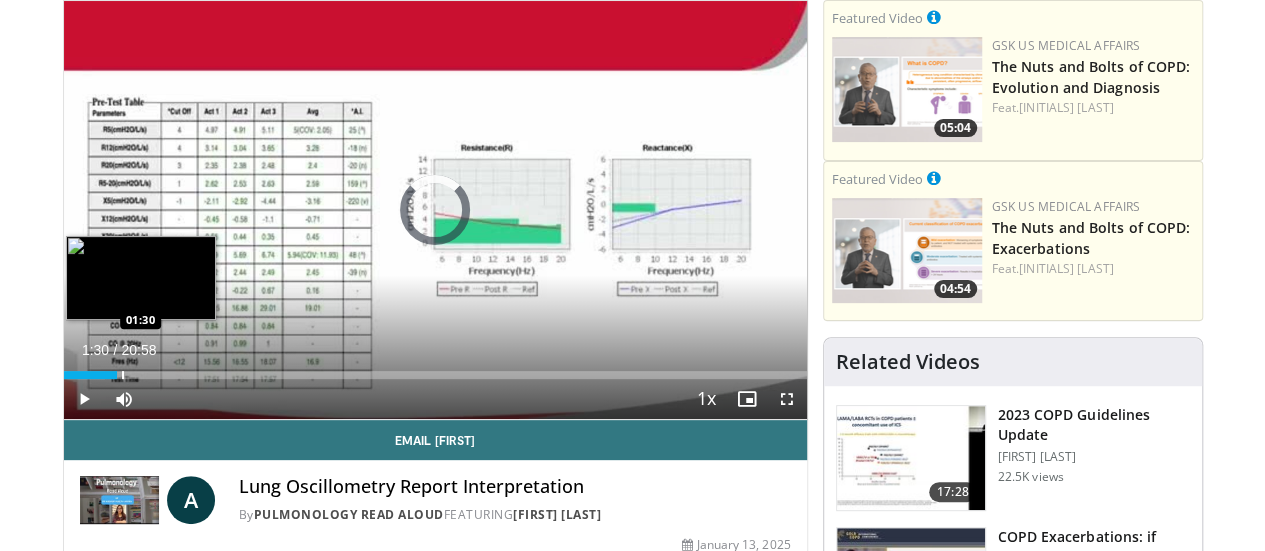 click at bounding box center (123, 375) 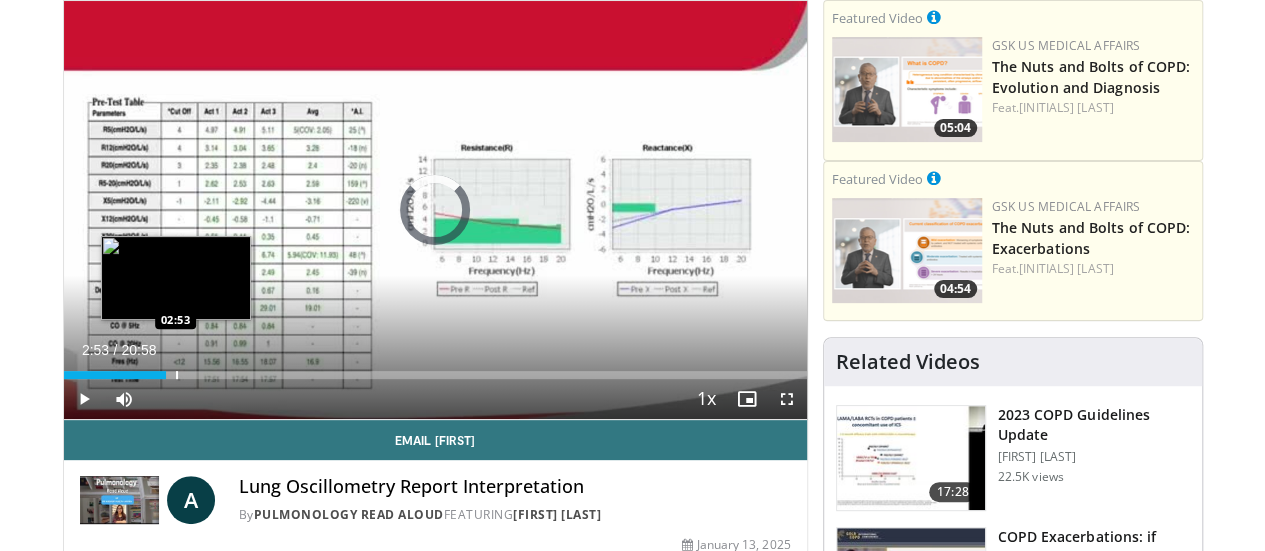 click at bounding box center (177, 375) 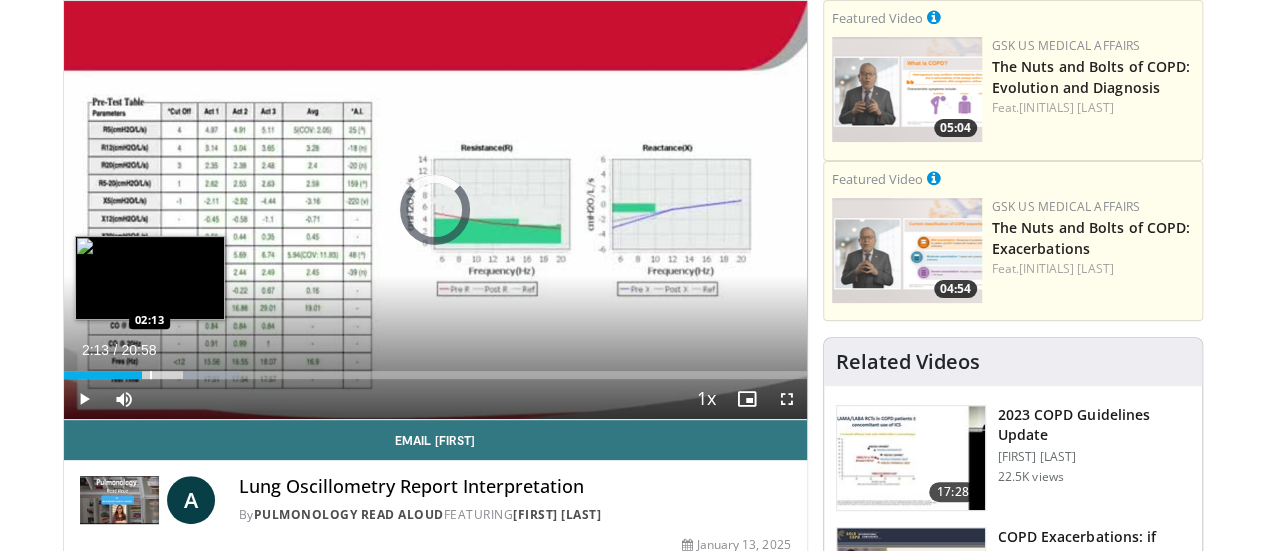 click at bounding box center (151, 375) 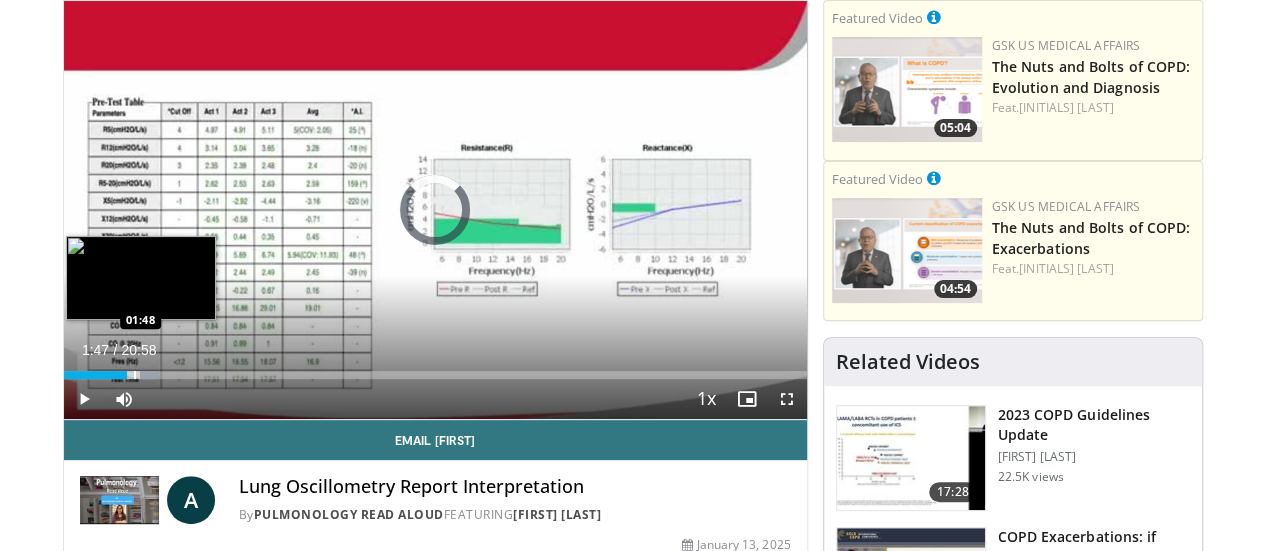 click on "01:47" at bounding box center [95, 375] 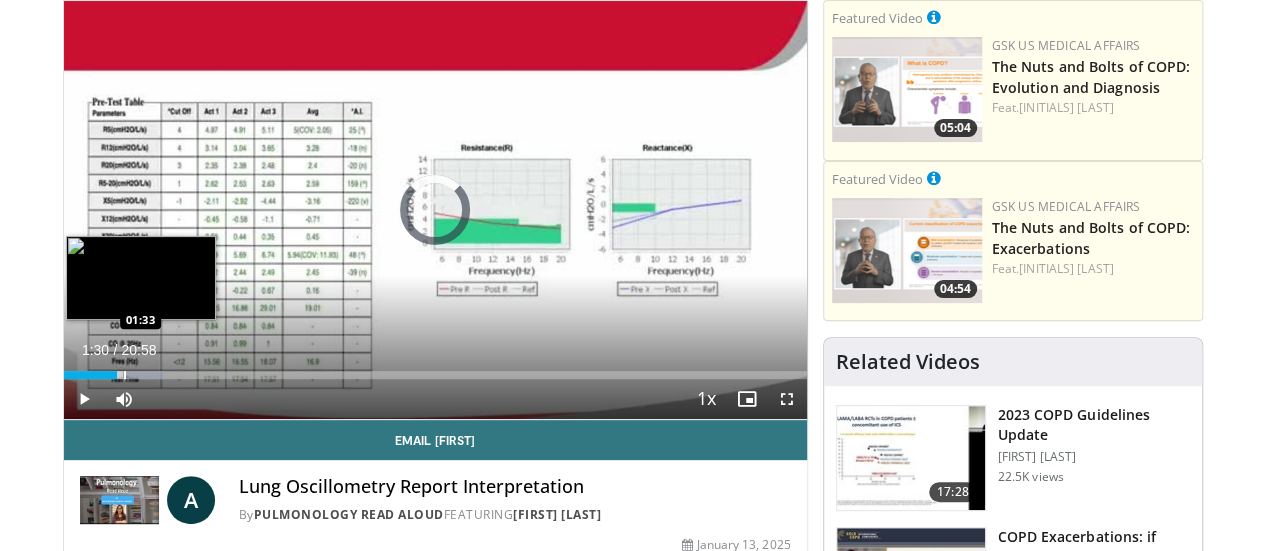 click on "01:30" at bounding box center (90, 375) 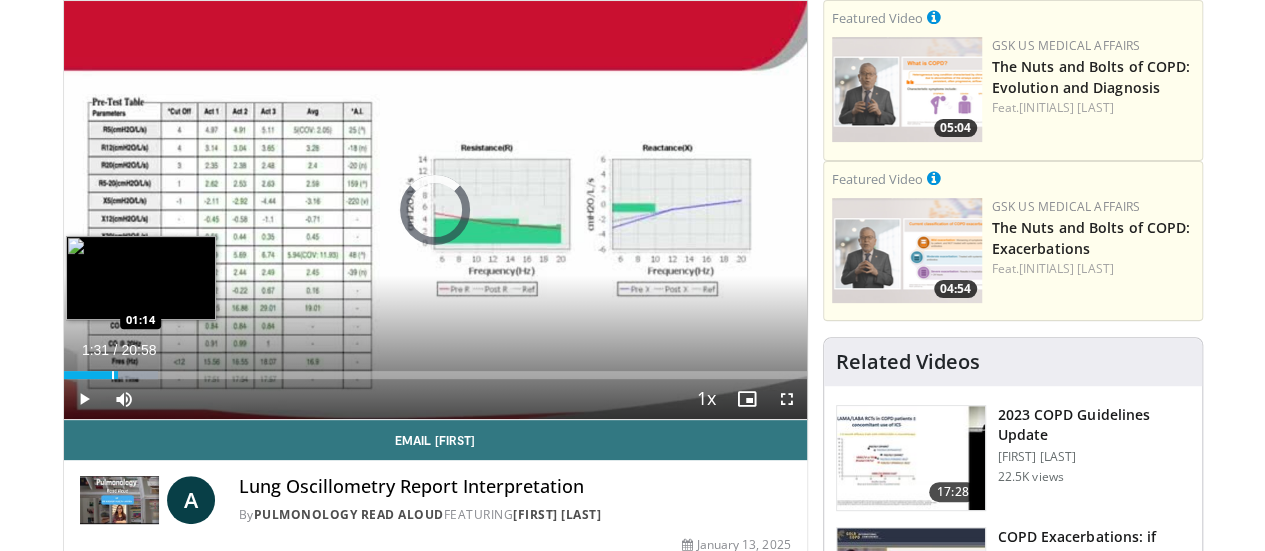 click on "Loaded :  12.69% 01:32 01:14" at bounding box center [435, 375] 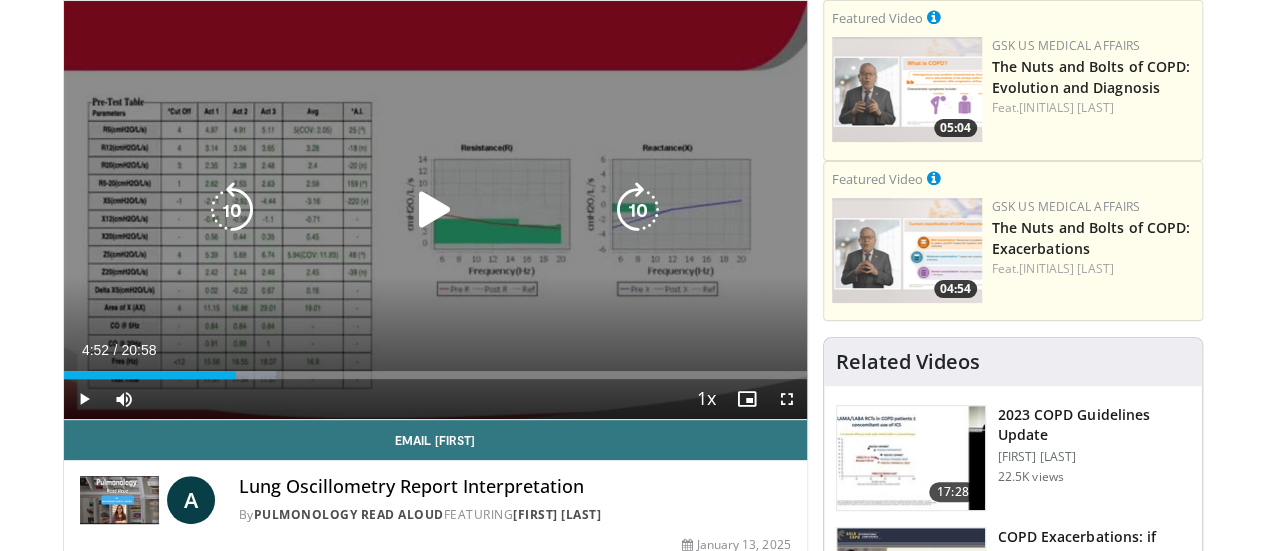 click at bounding box center [435, 210] 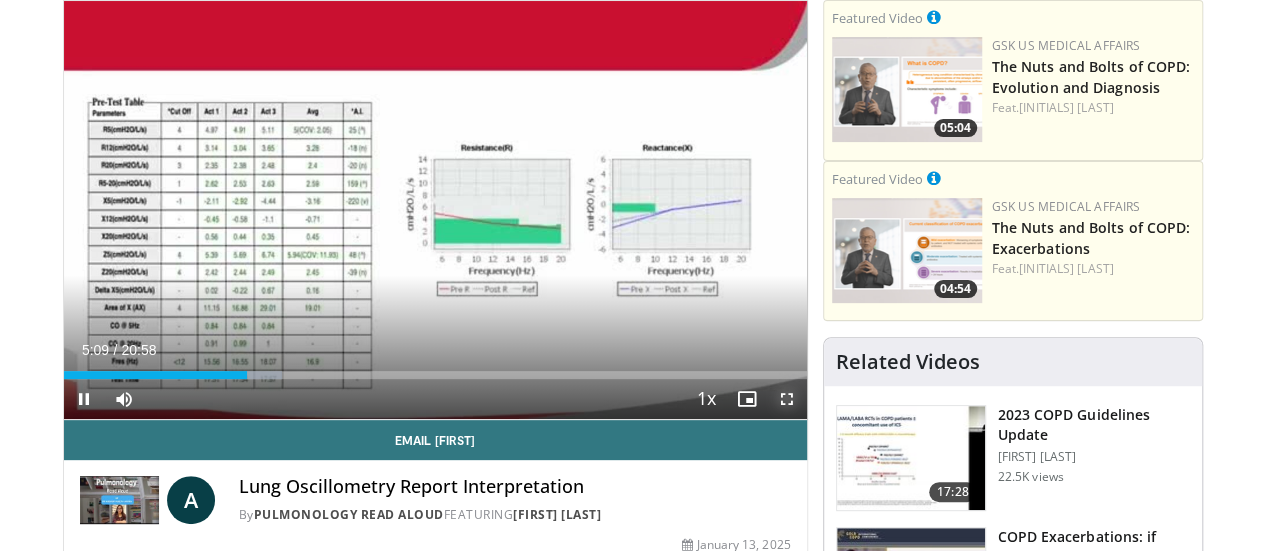 click at bounding box center [787, 399] 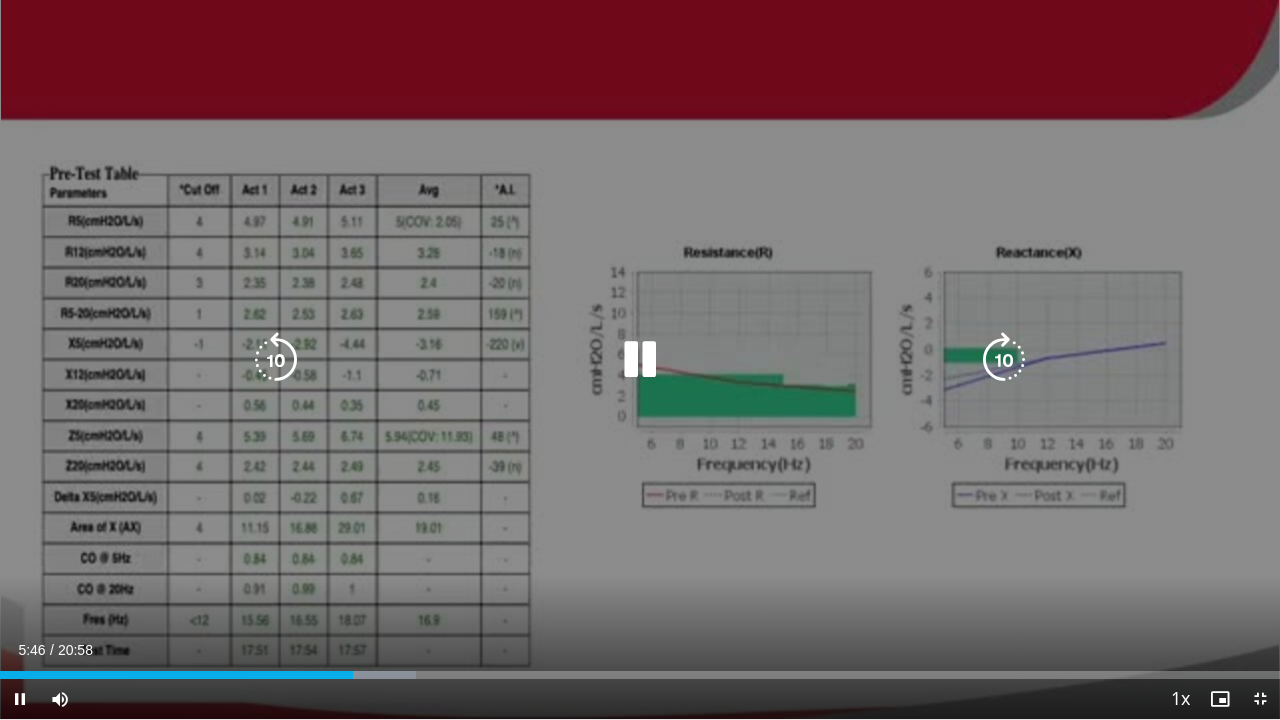 click at bounding box center [640, 360] 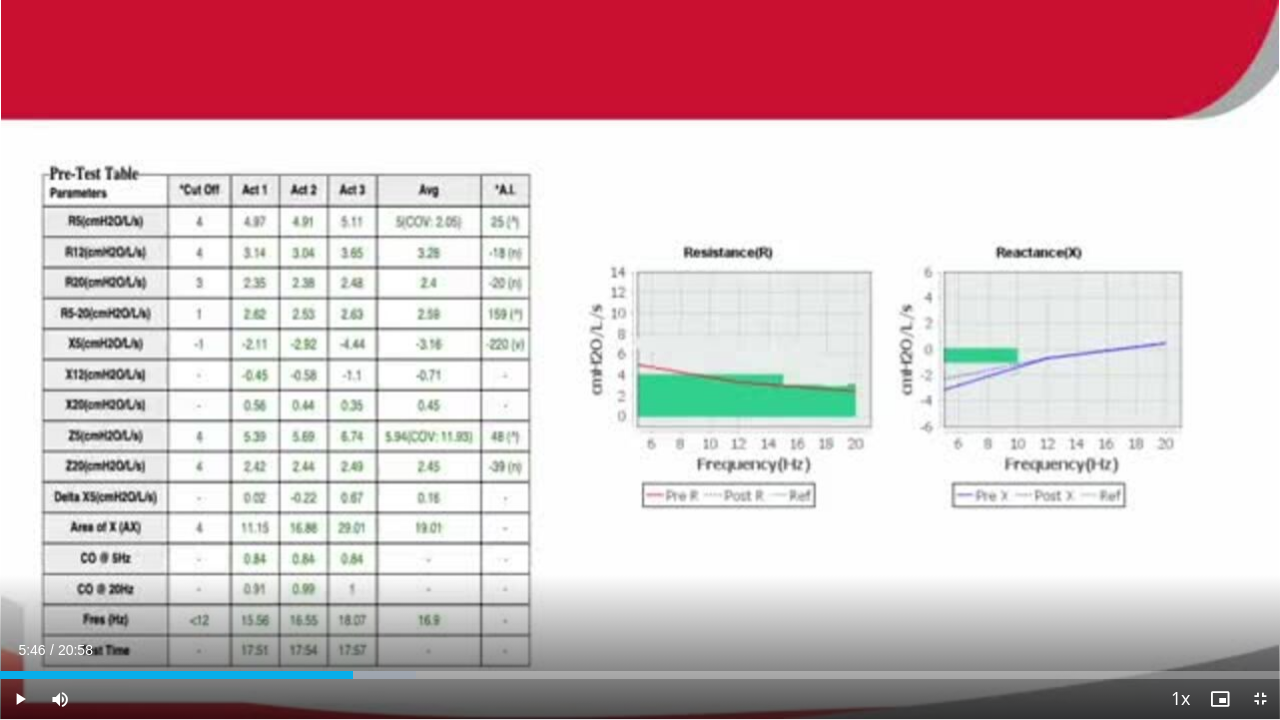 type 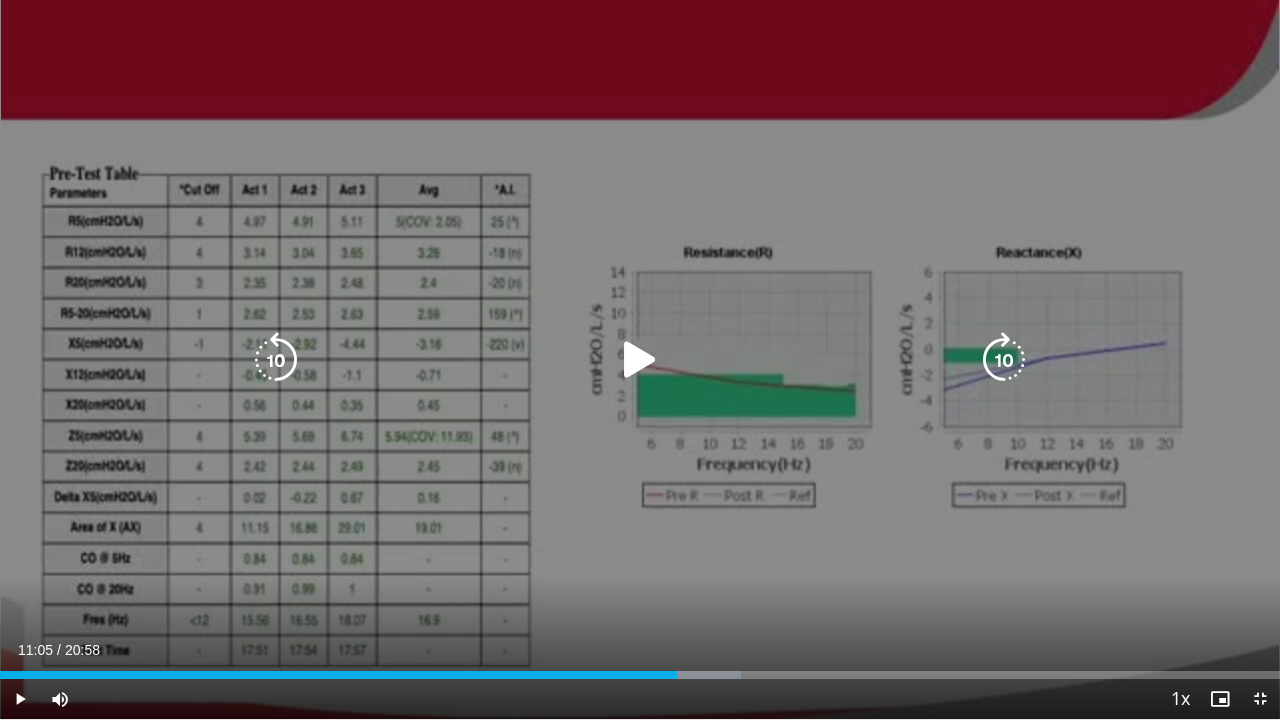 click at bounding box center [276, 360] 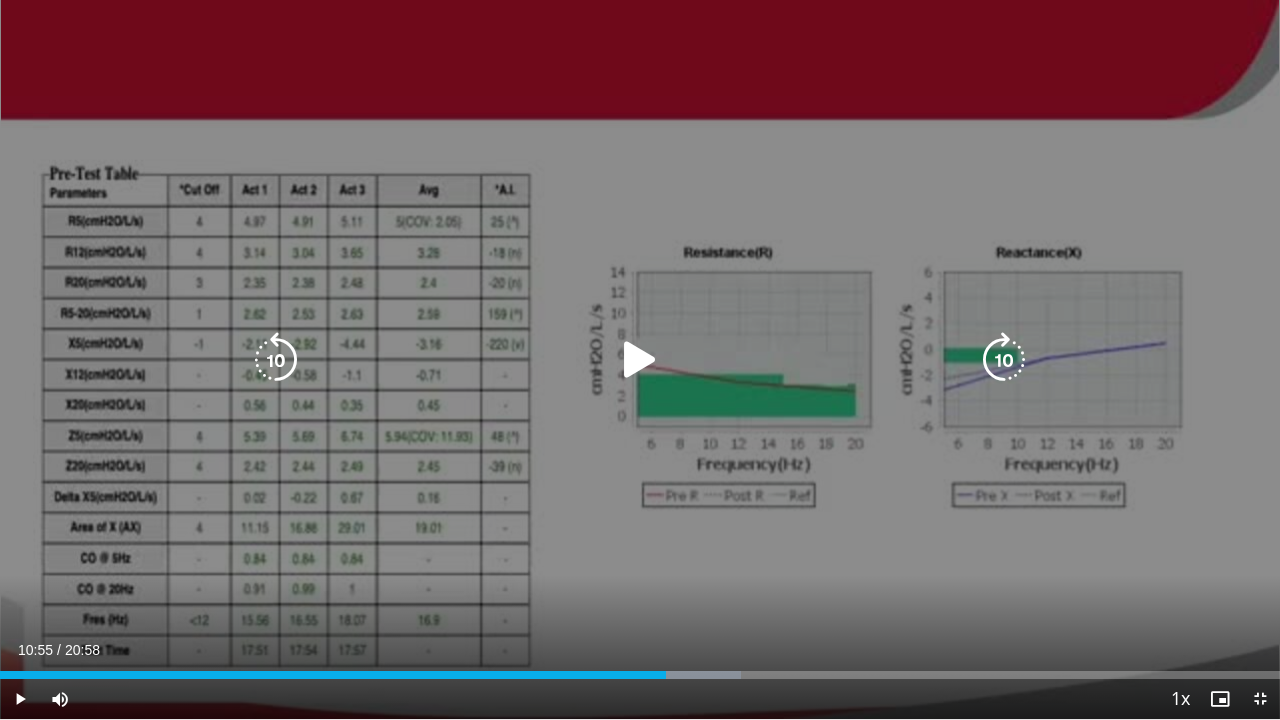 click at bounding box center [640, 360] 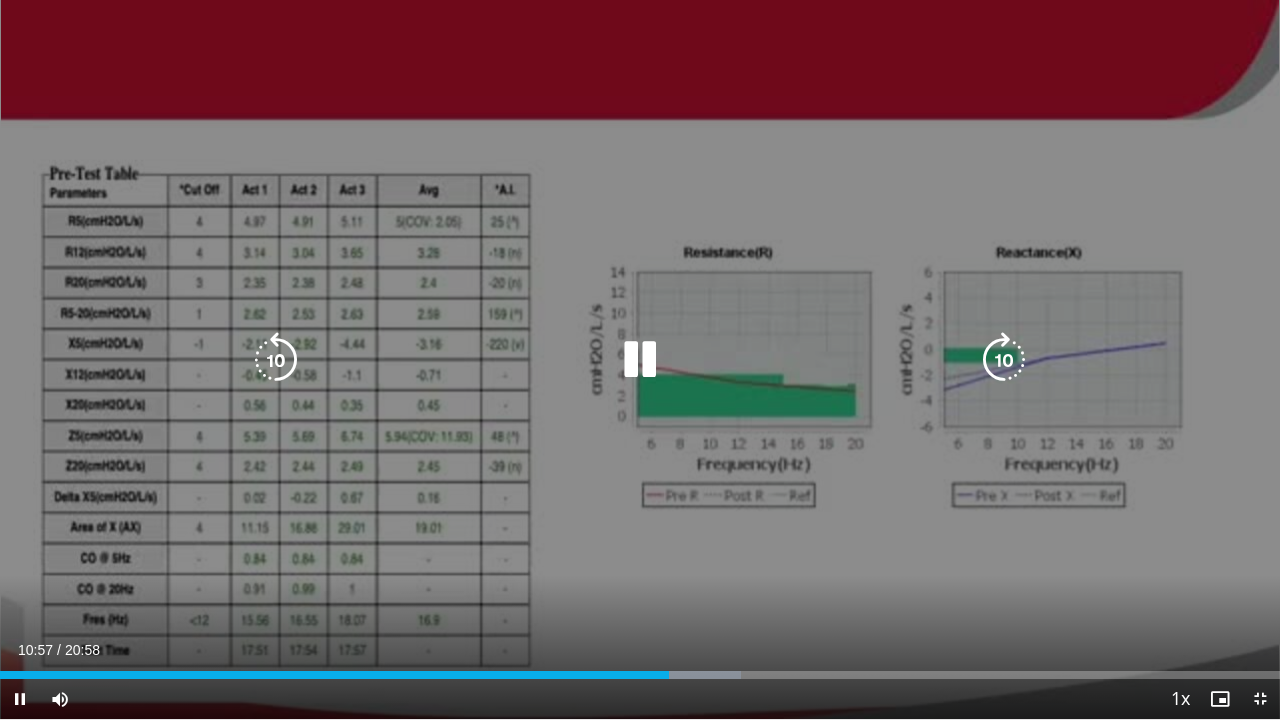click at bounding box center (276, 360) 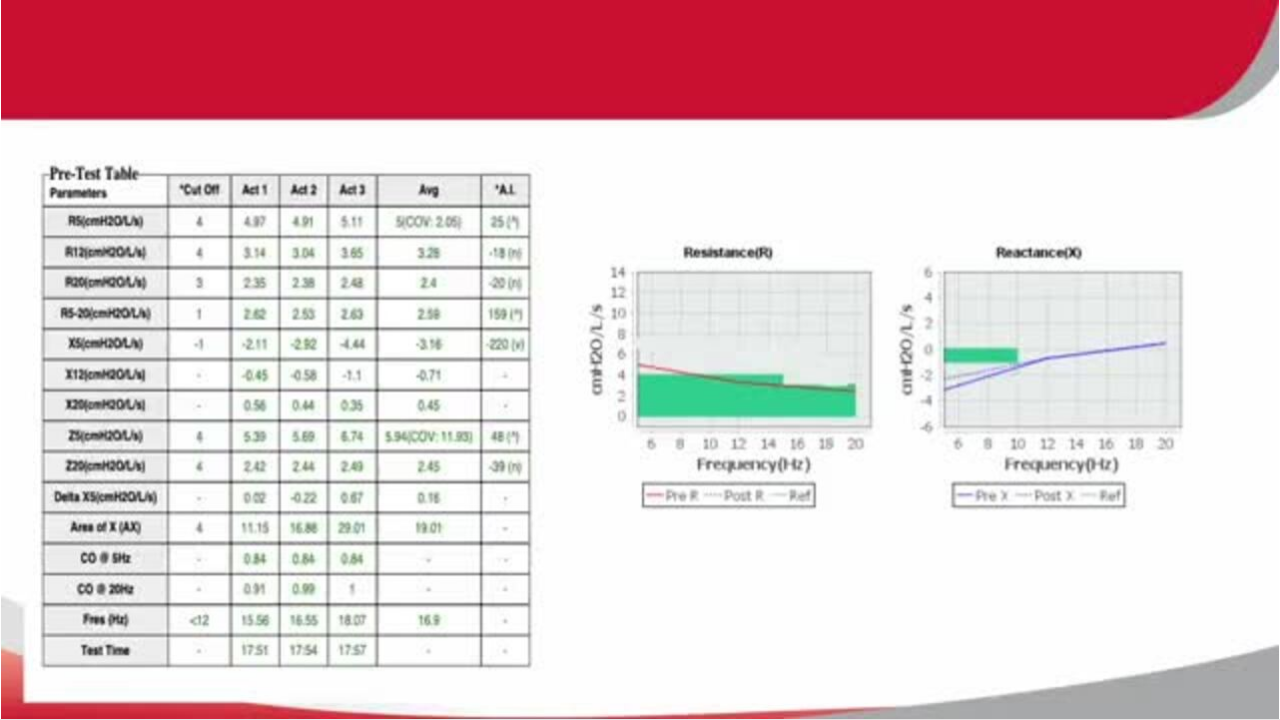 type 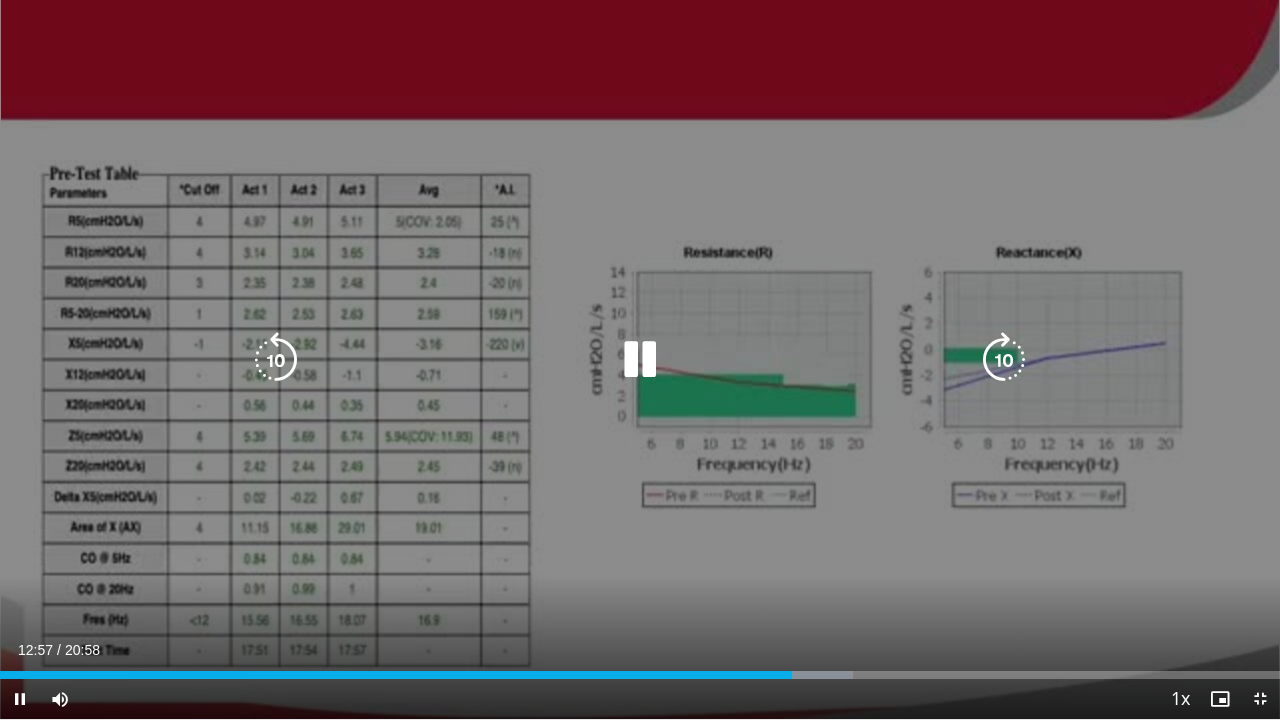 click at bounding box center [640, 360] 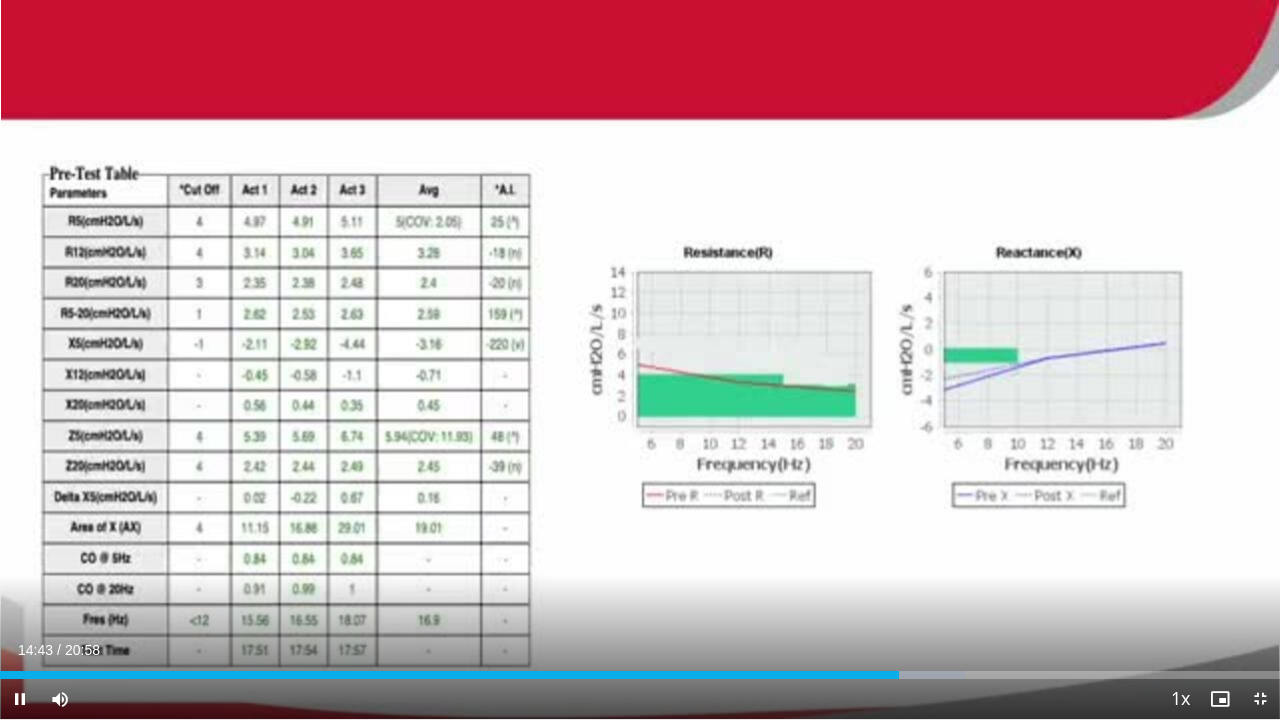 click on "Current Time  14:43 / Duration  20:58 Pause Skip Backward Skip Forward Mute Loaded :  75.38% 14:43 14:07 Stream Type  LIVE Seek to live, currently behind live LIVE   1x Playback Rate 0.5x 0.75x 1x , selected 1.25x 1.5x 1.75x 2x Chapters Chapters Descriptions descriptions off , selected Captions captions settings , opens captions settings dialog captions off , selected Audio Track en (Main) , selected Exit Fullscreen Enable picture-in-picture mode" at bounding box center [640, 699] 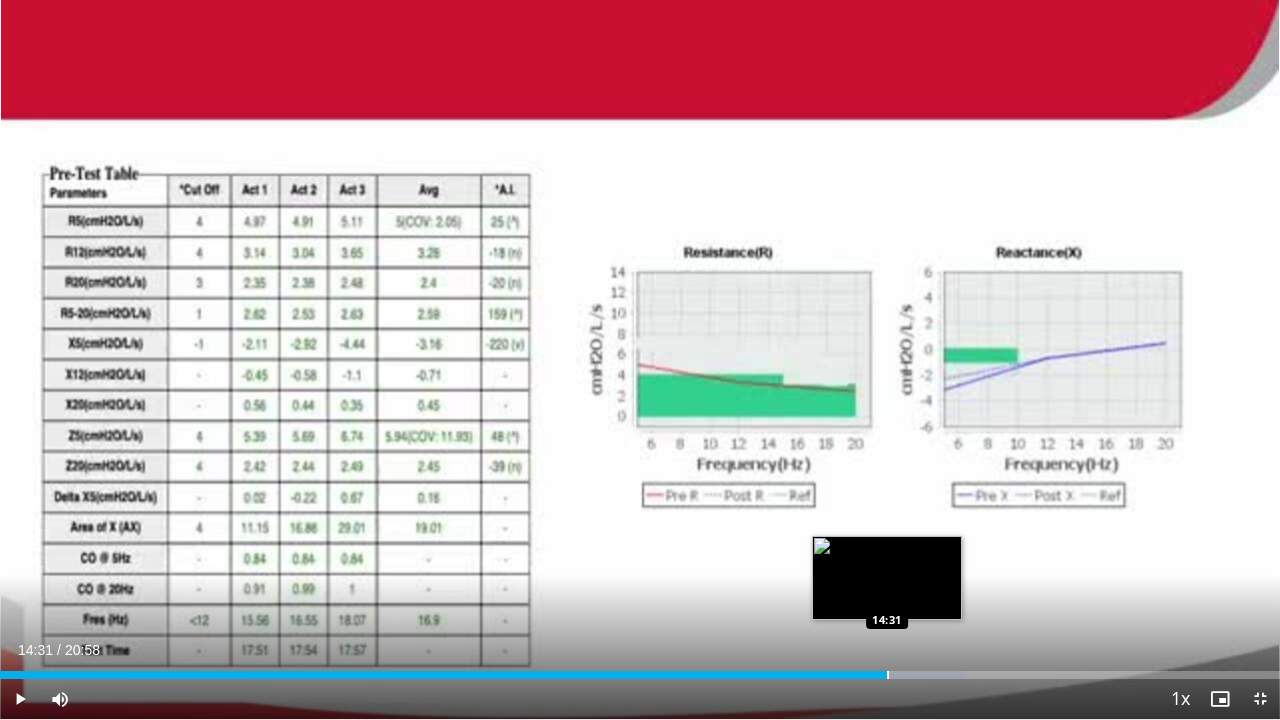 click at bounding box center (888, 675) 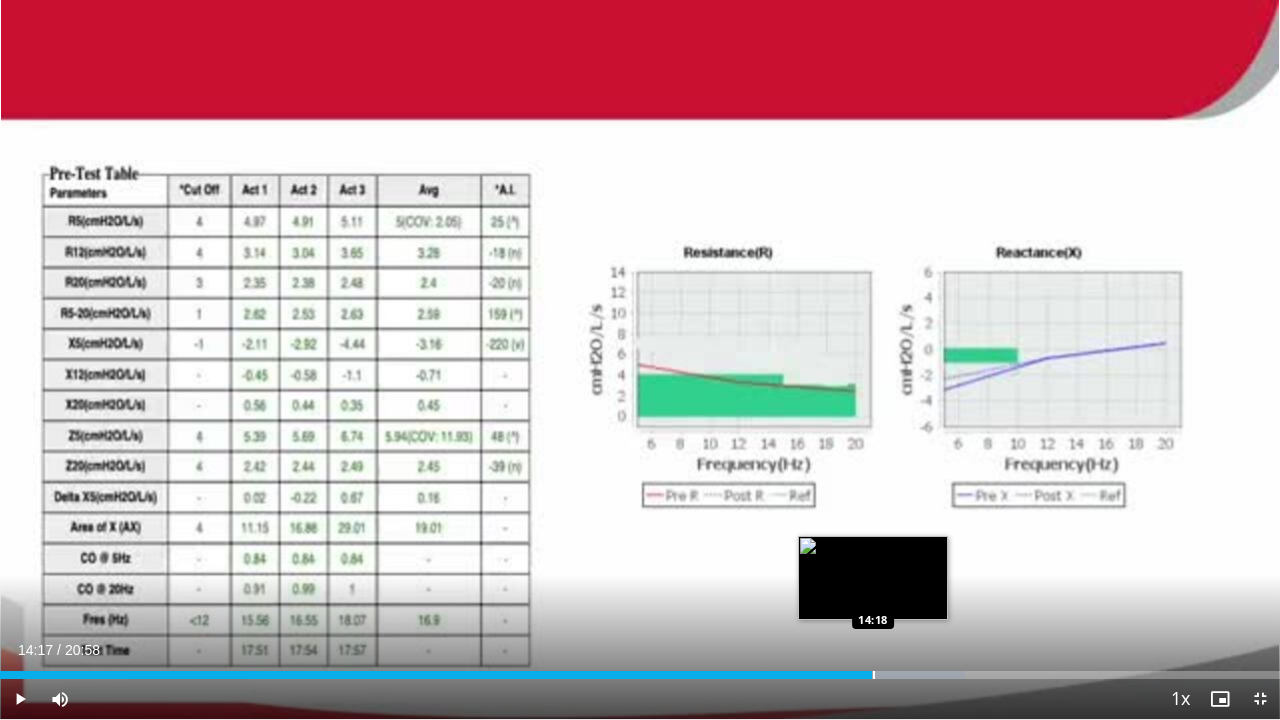 click on "Loaded :  75.38% 14:36 14:18" at bounding box center (640, 675) 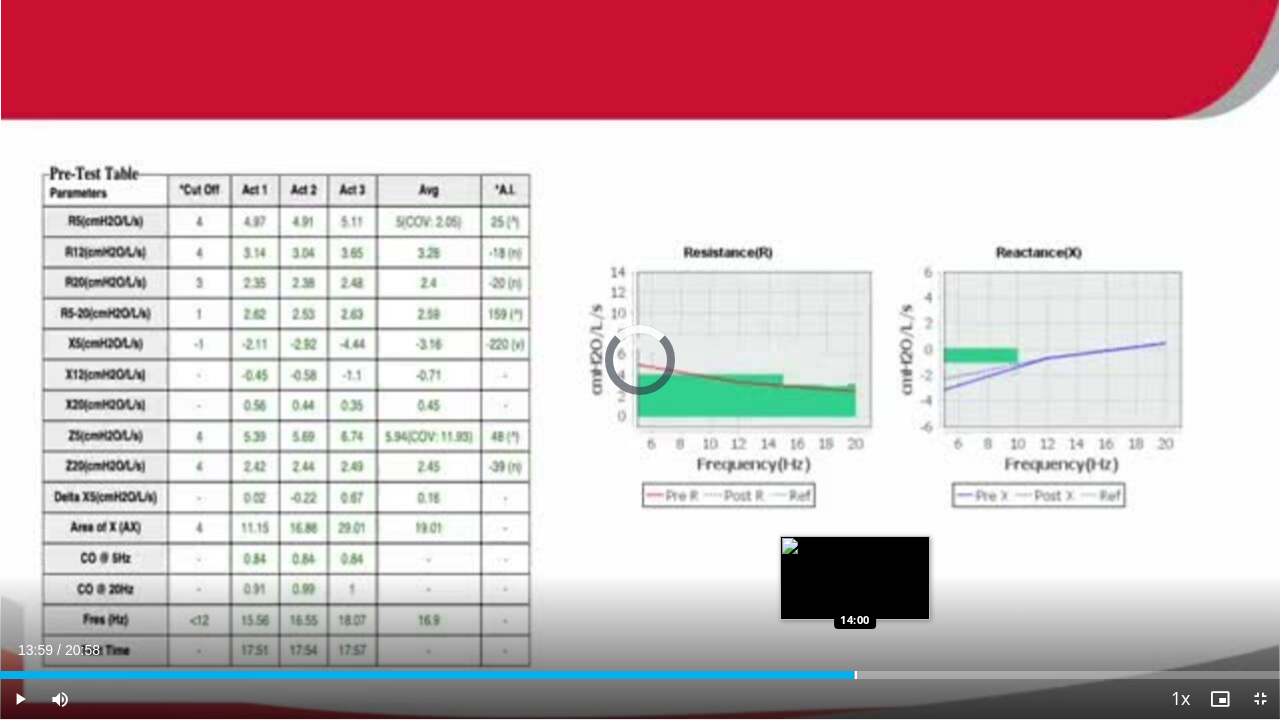 click on "13:59" at bounding box center [427, 675] 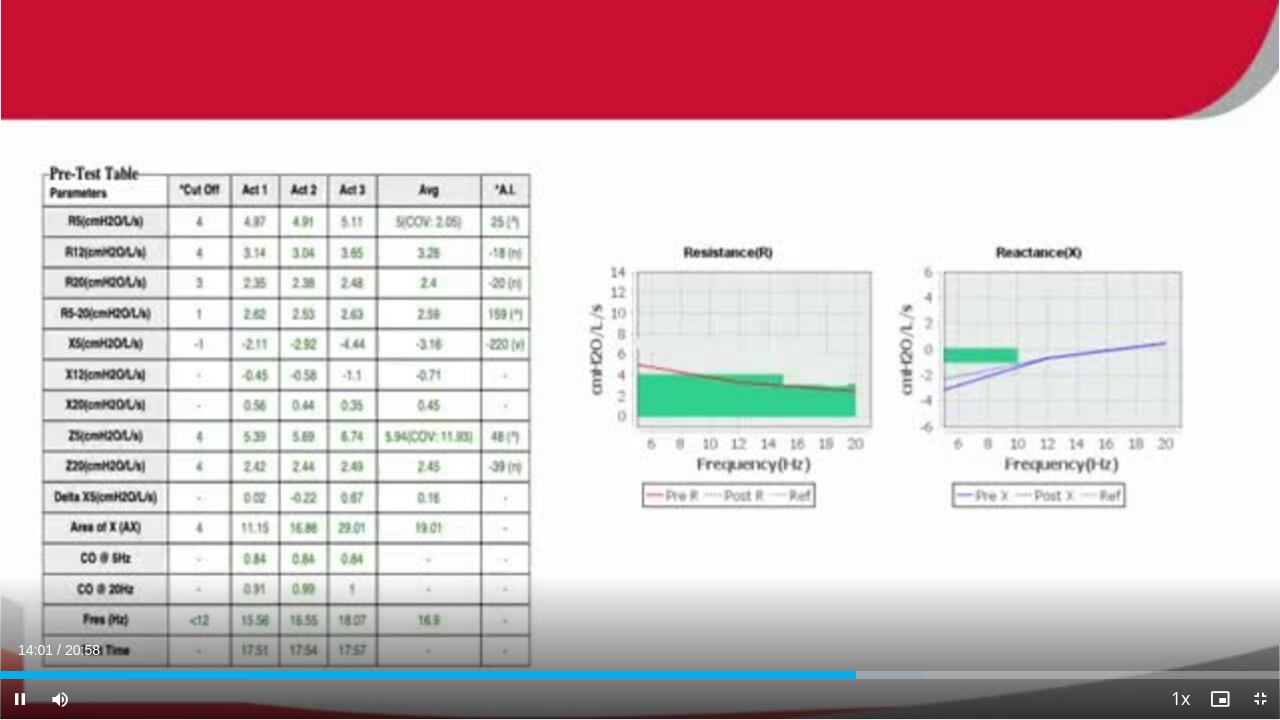 click on "Current Time  14:01 / Duration  20:58 Pause Skip Backward Skip Forward Mute Loaded :  72.20% 14:01 13:18 Stream Type  LIVE Seek to live, currently behind live LIVE   1x Playback Rate 0.5x 0.75x 1x , selected 1.25x 1.5x 1.75x 2x Chapters Chapters Descriptions descriptions off , selected Captions captions settings , opens captions settings dialog captions off , selected Audio Track en (Main) , selected Exit Fullscreen Enable picture-in-picture mode" at bounding box center [640, 699] 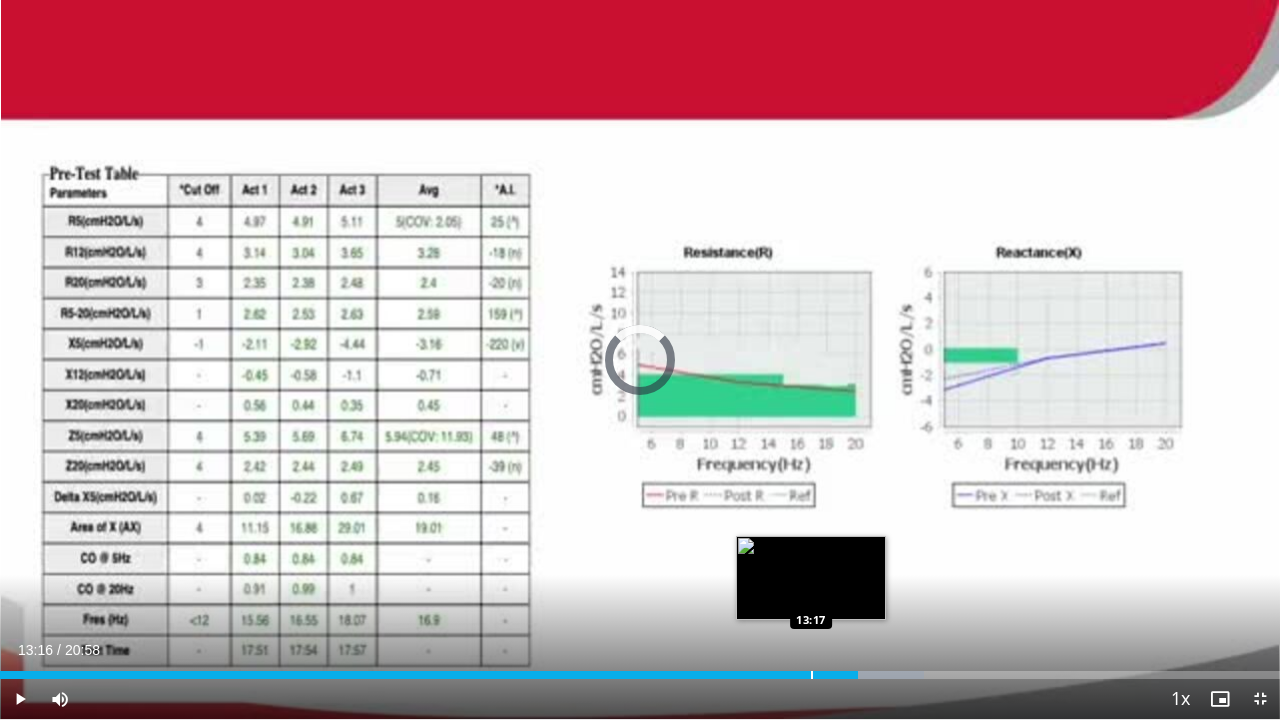 click on "14:03" at bounding box center (429, 675) 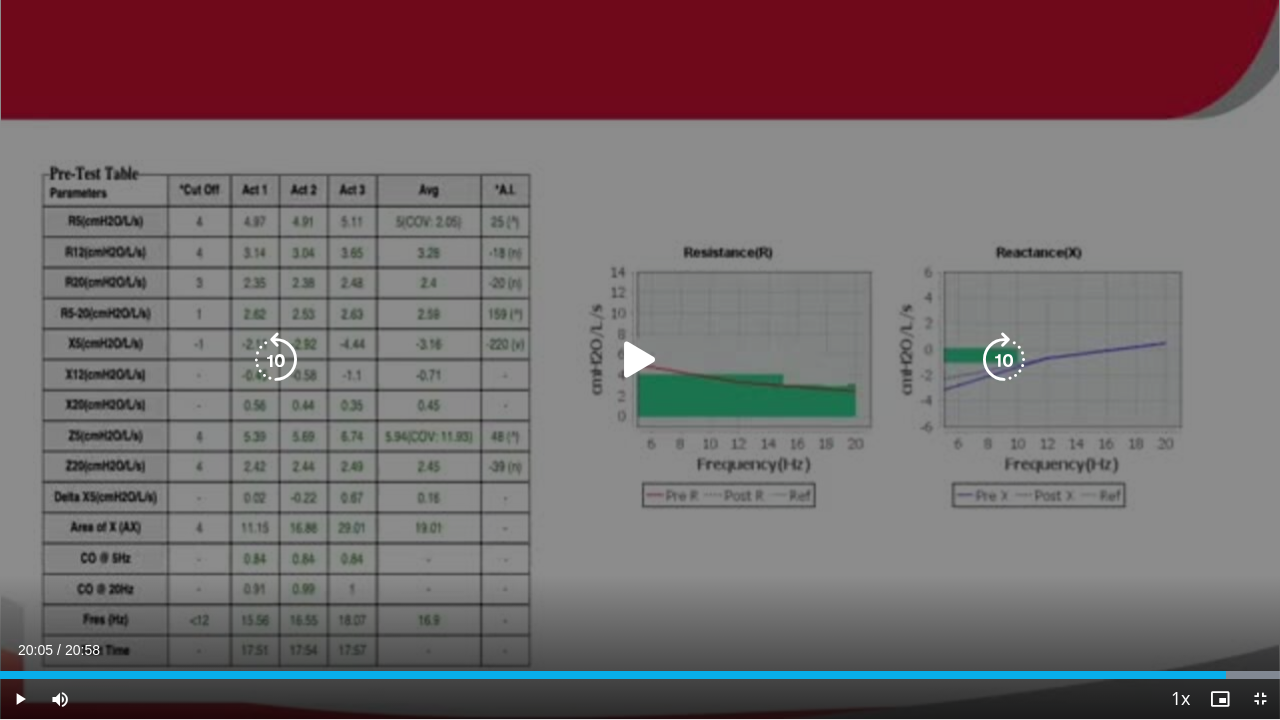click on "10 seconds
Tap to unmute" at bounding box center (640, 359) 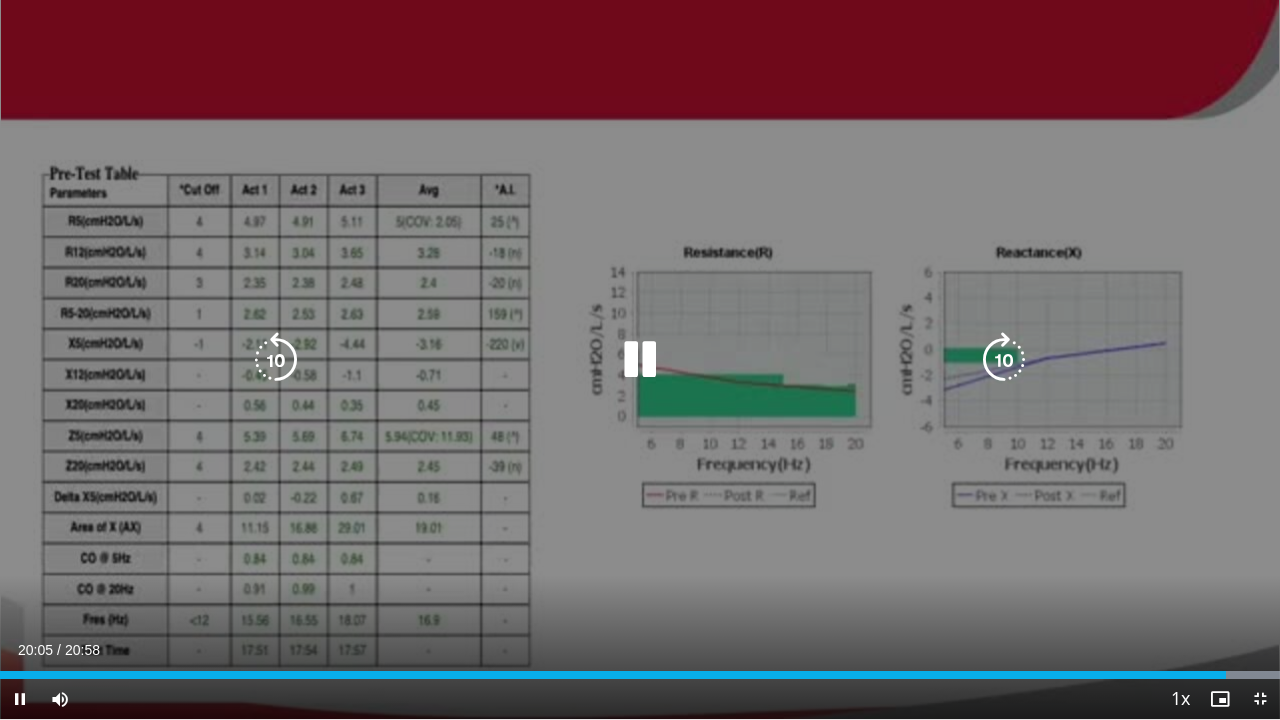 click on "10 seconds
Tap to unmute" at bounding box center (640, 359) 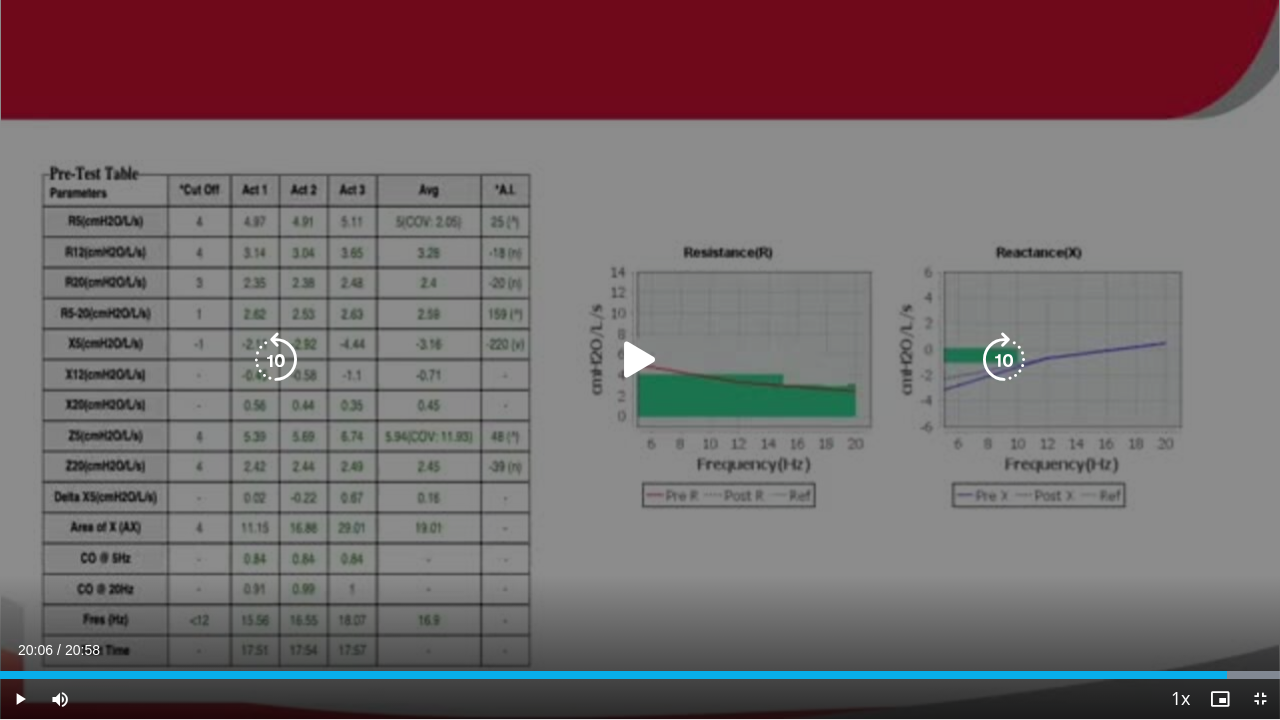 click on "10 seconds
Tap to unmute" at bounding box center (640, 359) 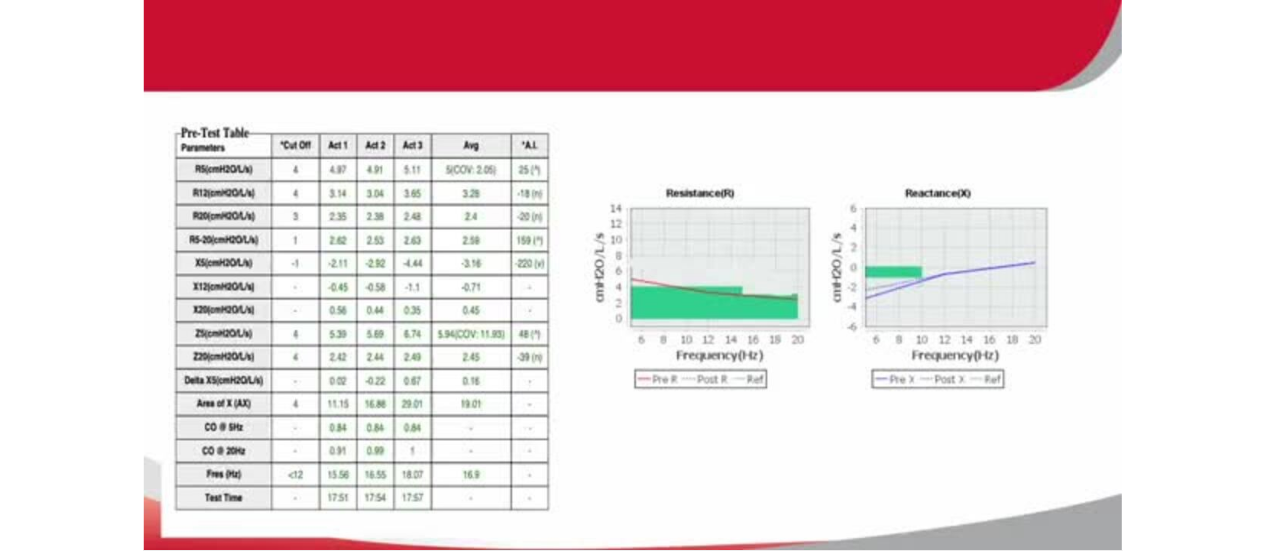 scroll, scrollTop: 610, scrollLeft: 0, axis: vertical 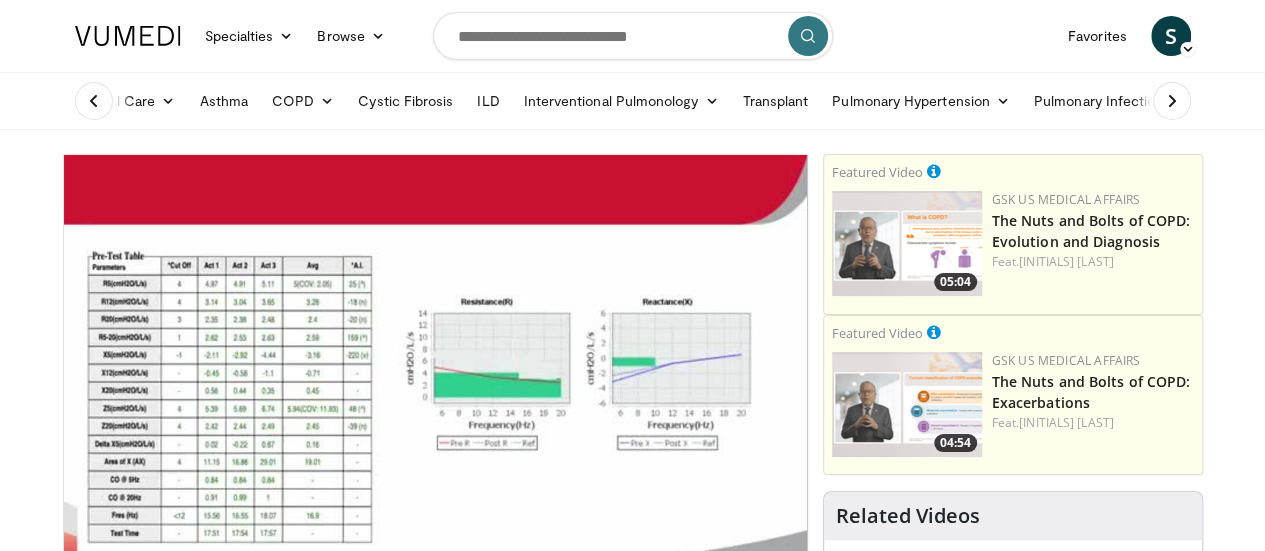 click at bounding box center (633, 36) 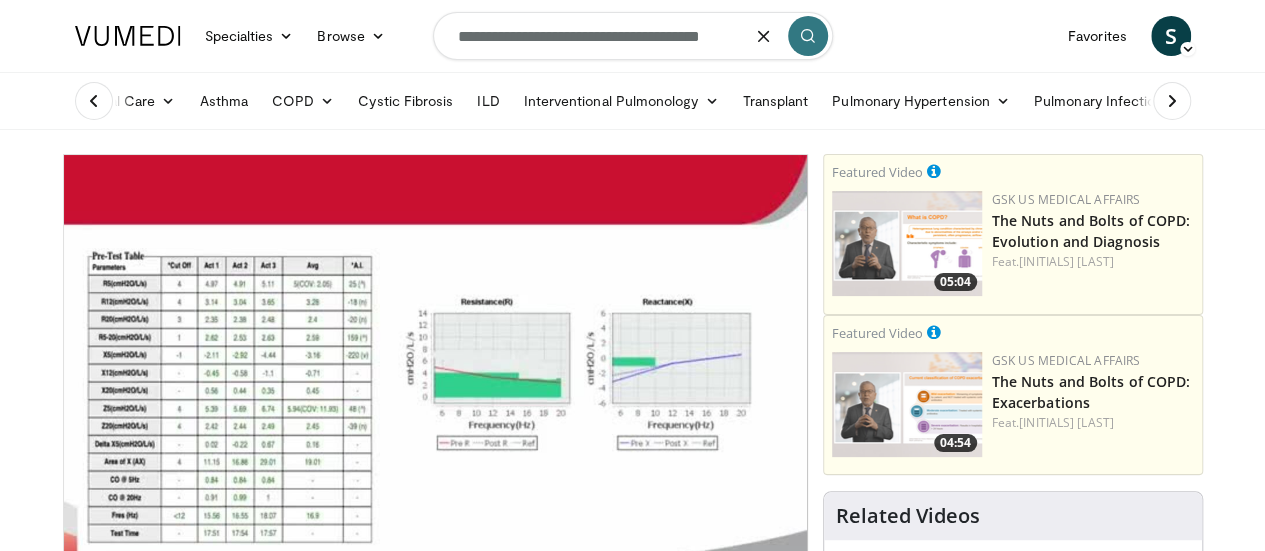 type on "**********" 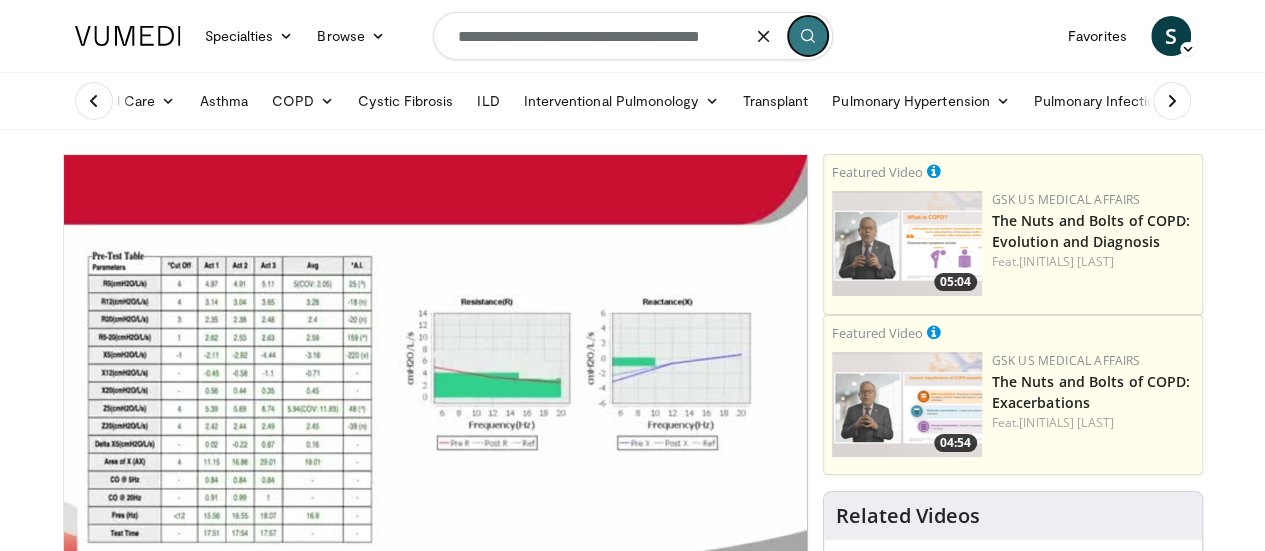 click at bounding box center [808, 36] 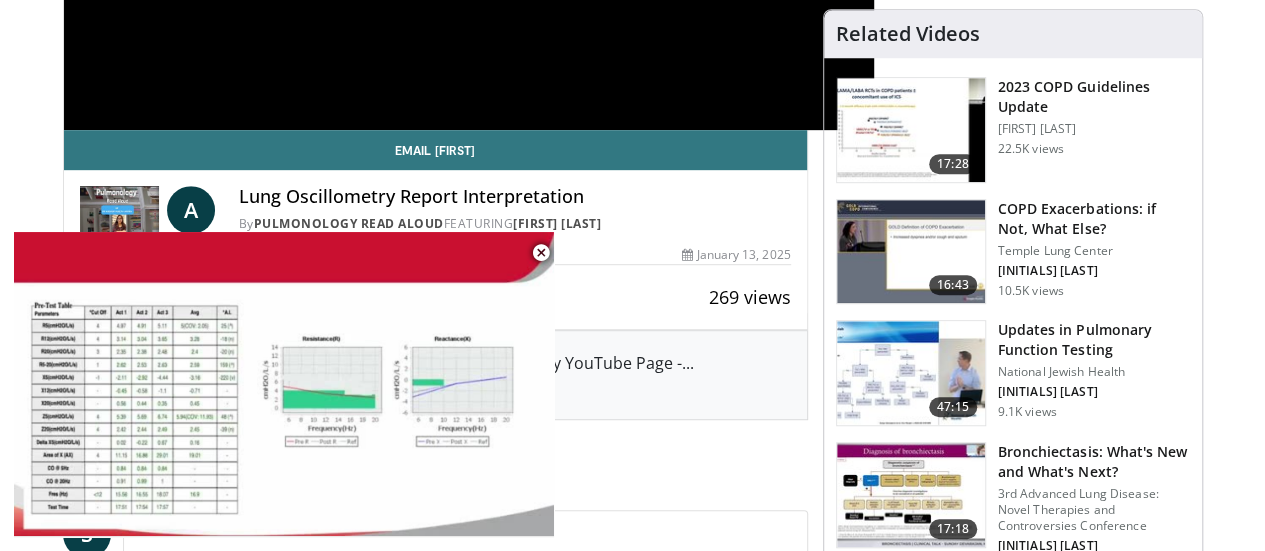 scroll, scrollTop: 964, scrollLeft: 0, axis: vertical 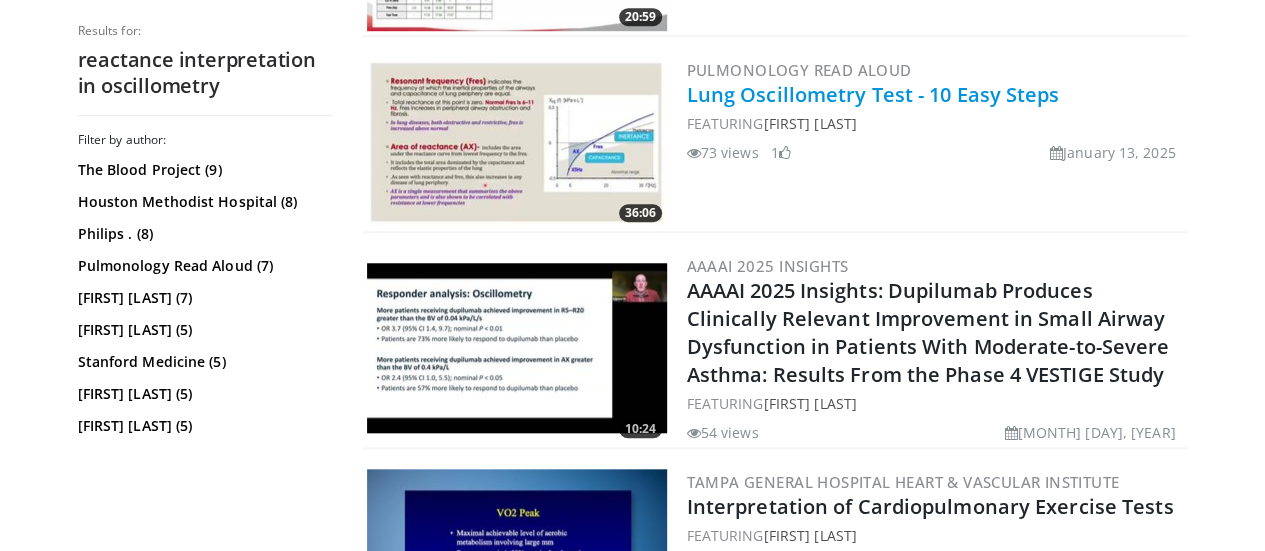 click on "Lung Oscillometry Test - 10 Easy Steps" at bounding box center (873, 94) 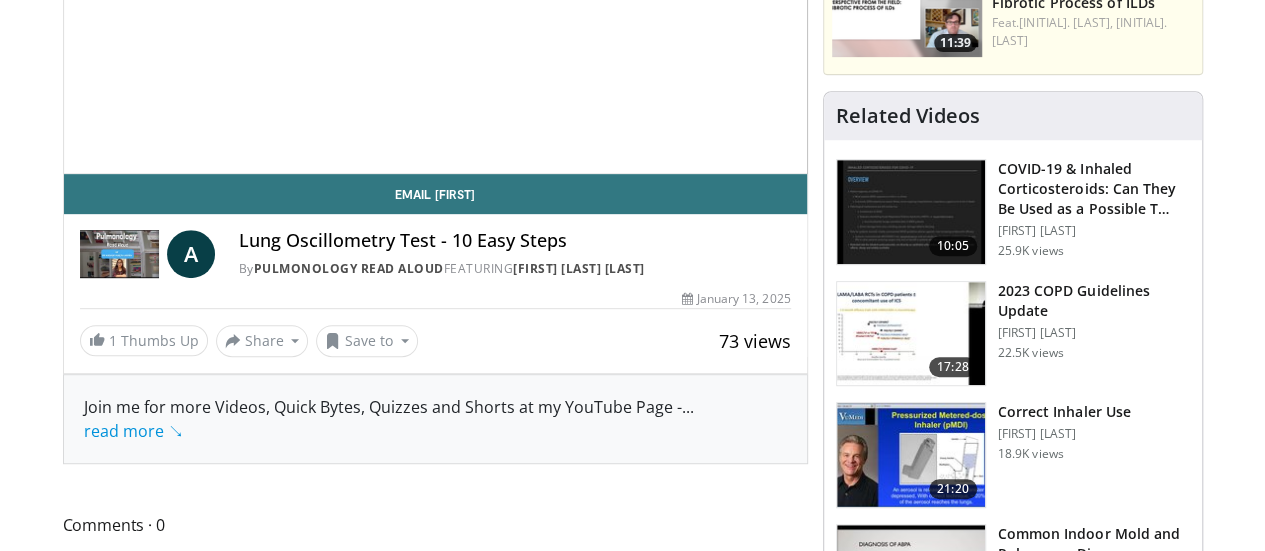 scroll, scrollTop: 856, scrollLeft: 0, axis: vertical 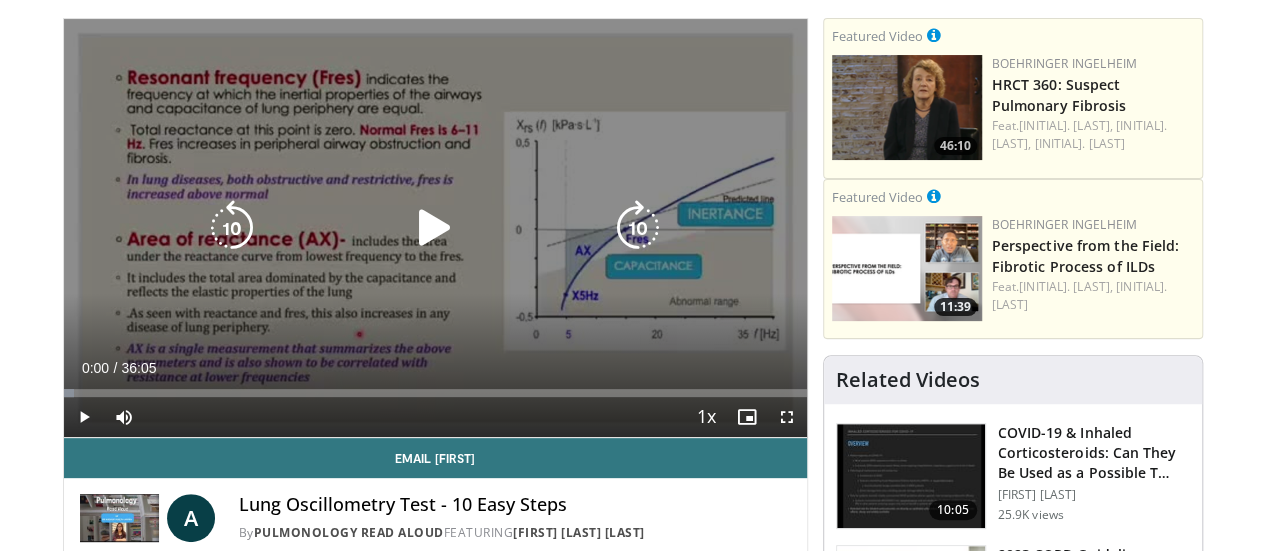 click at bounding box center [435, 228] 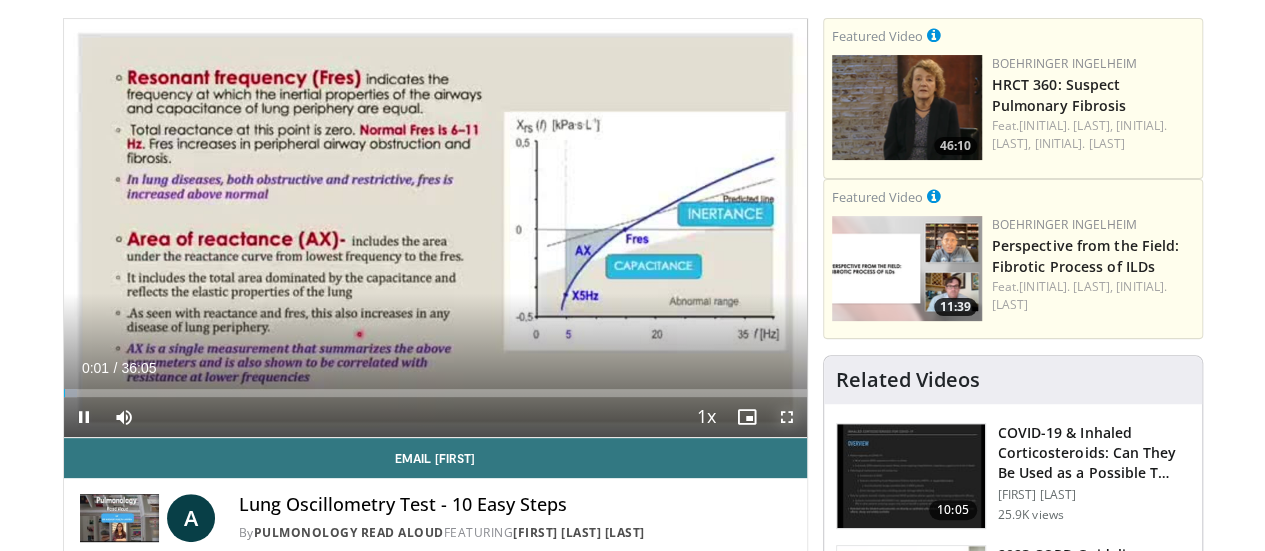 click at bounding box center [787, 417] 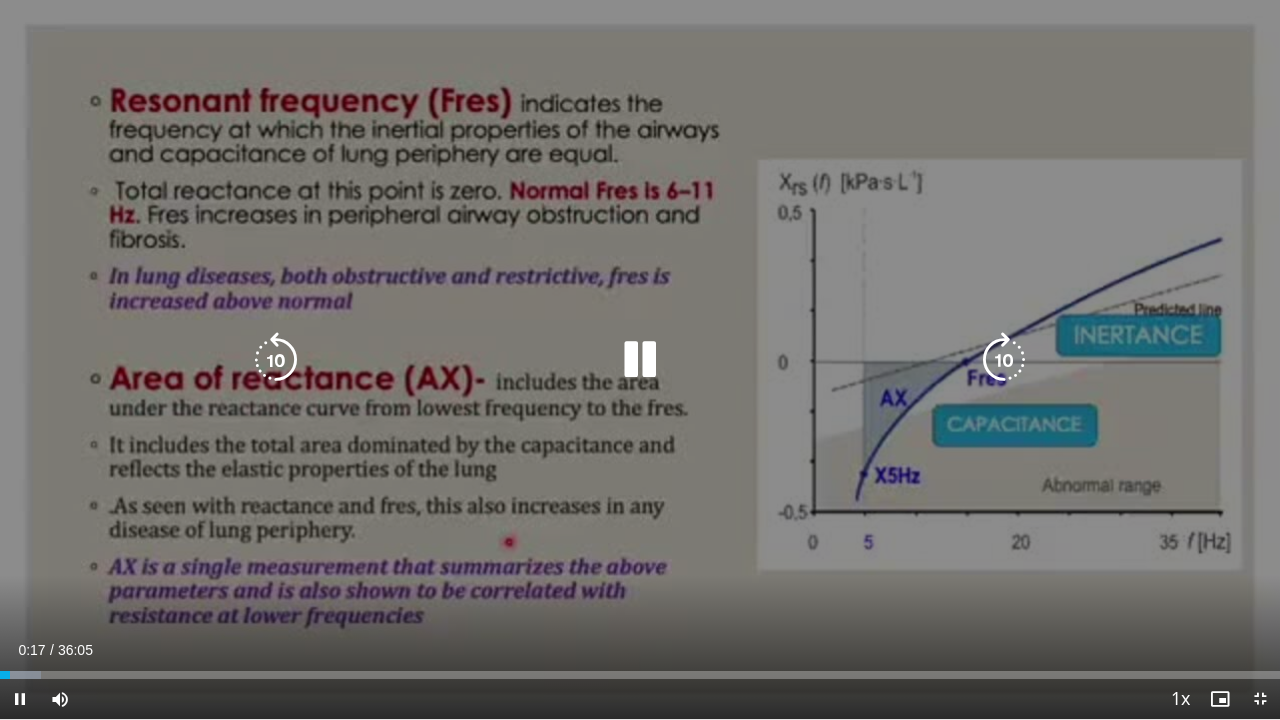 click at bounding box center [1004, 360] 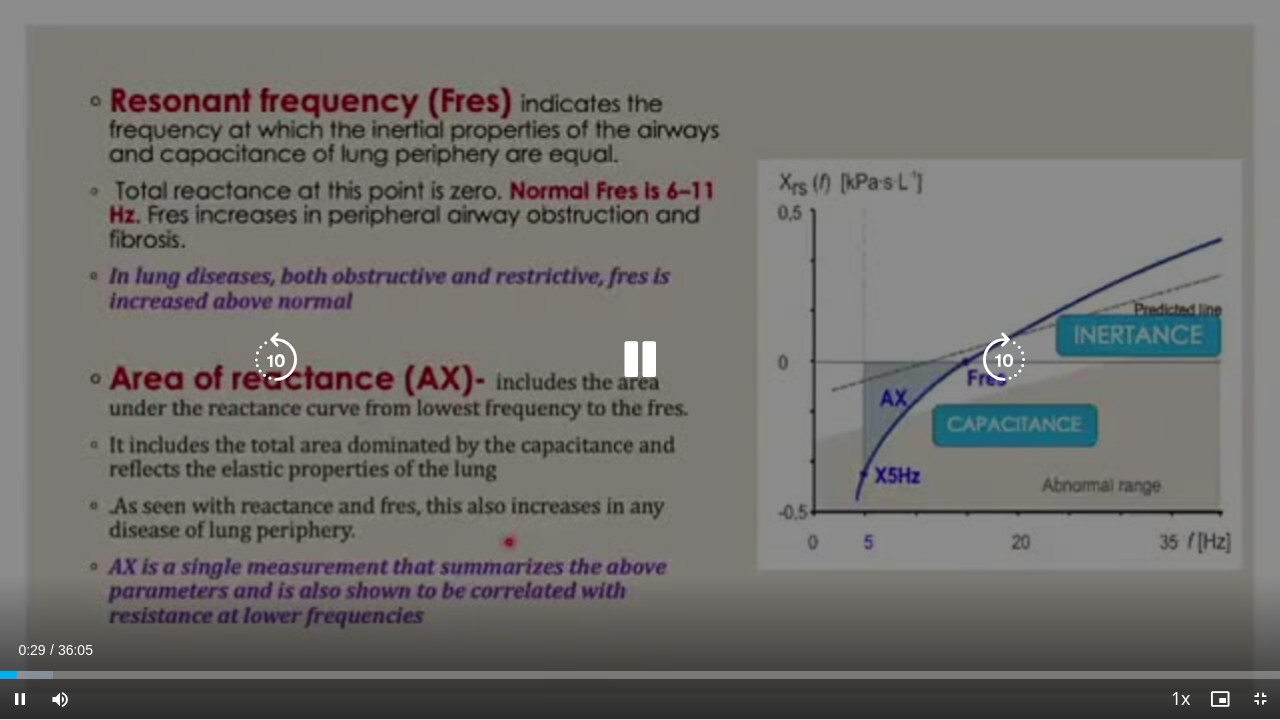 click at bounding box center (1004, 360) 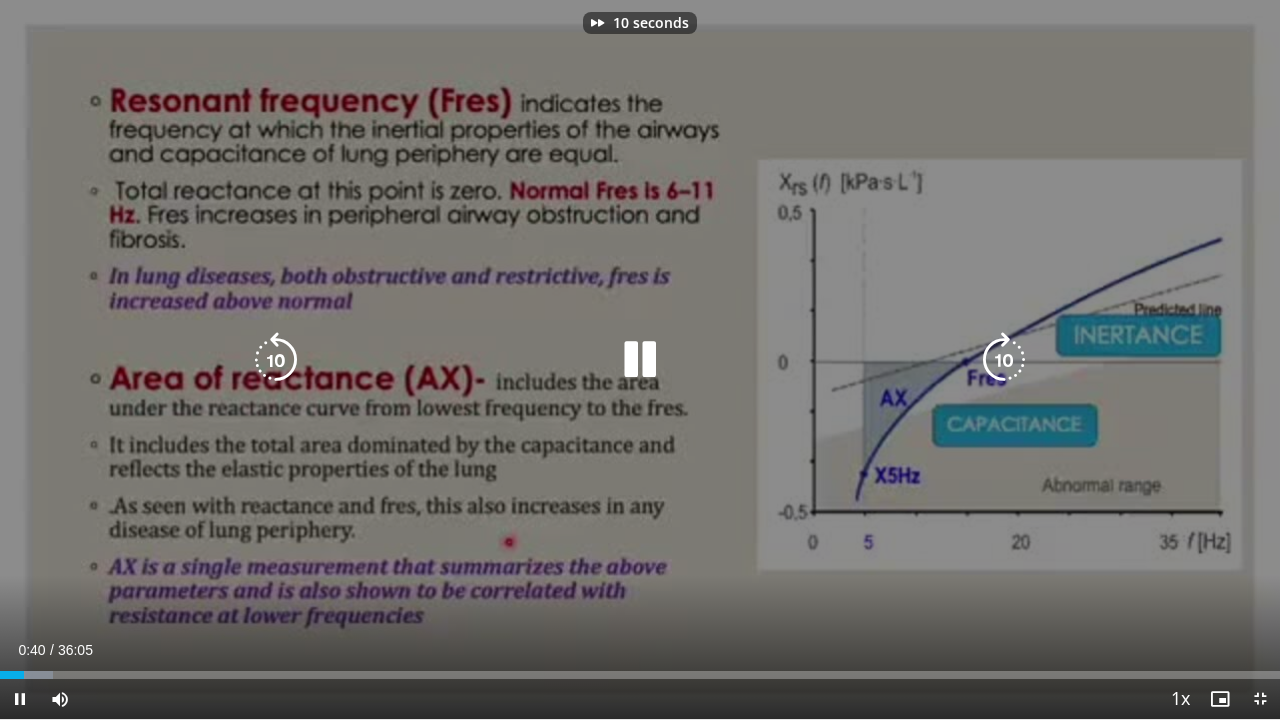 click at bounding box center [1004, 360] 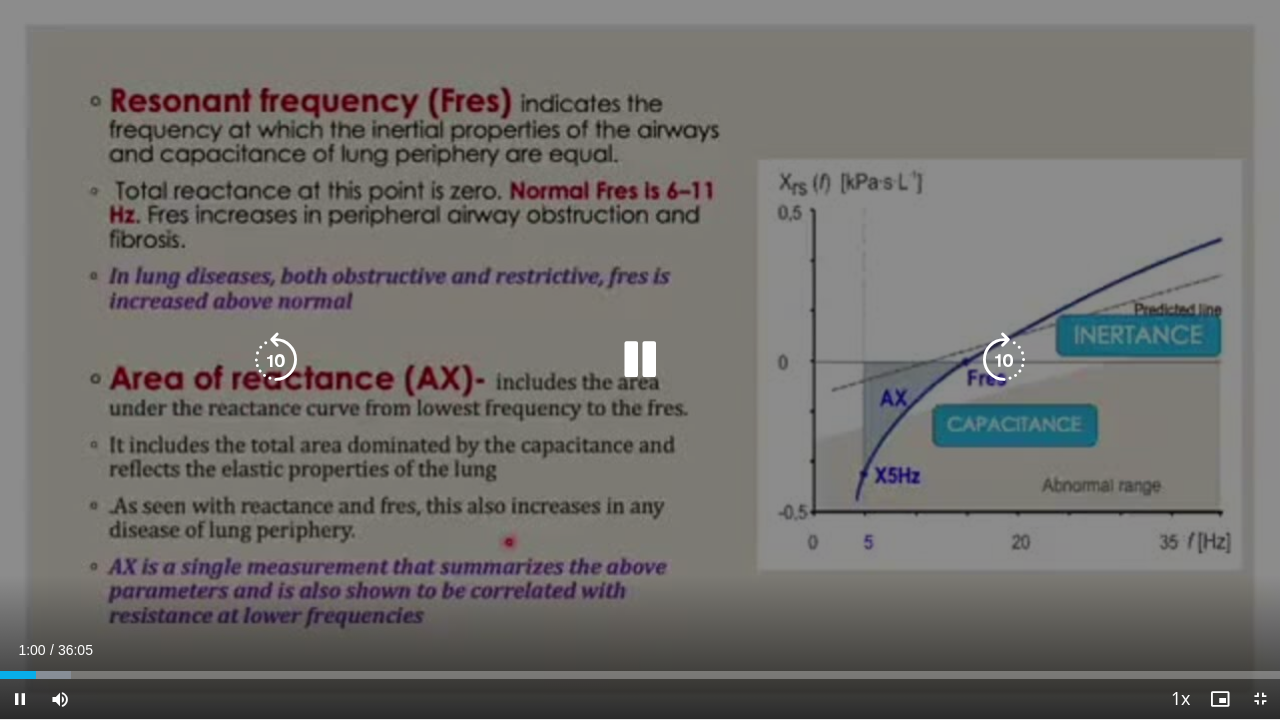 click at bounding box center [1004, 360] 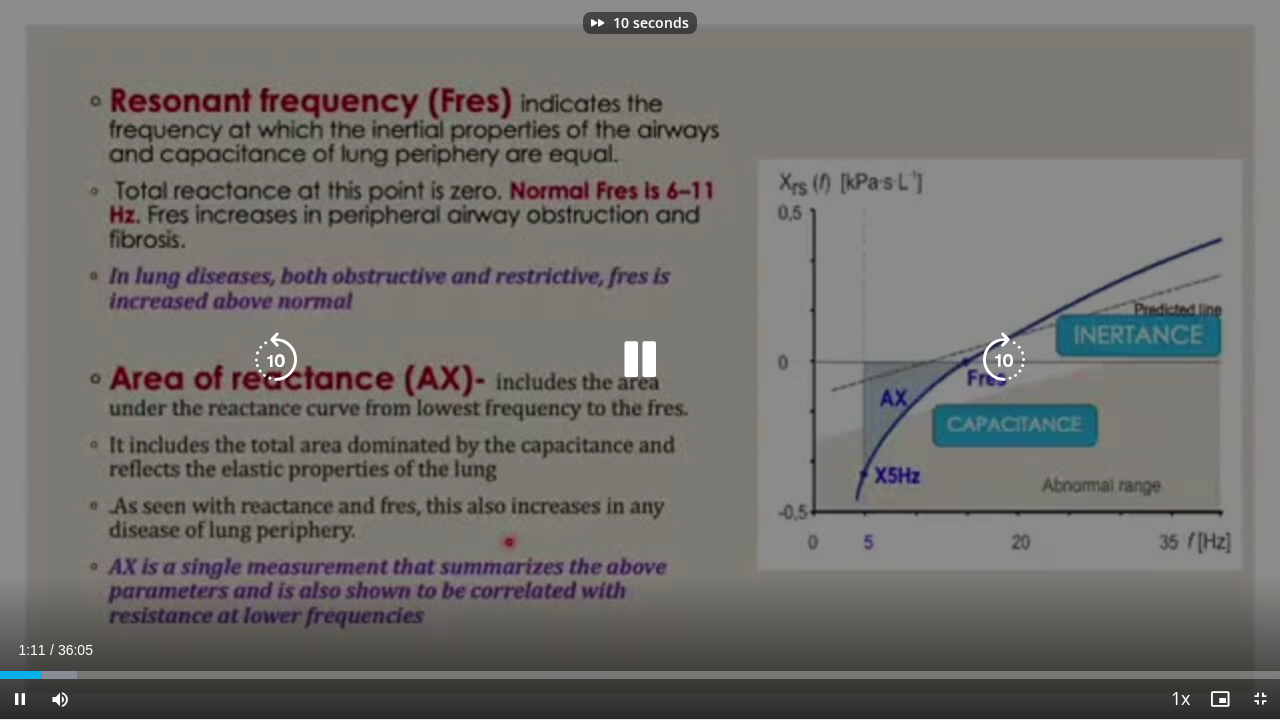 click at bounding box center (1004, 360) 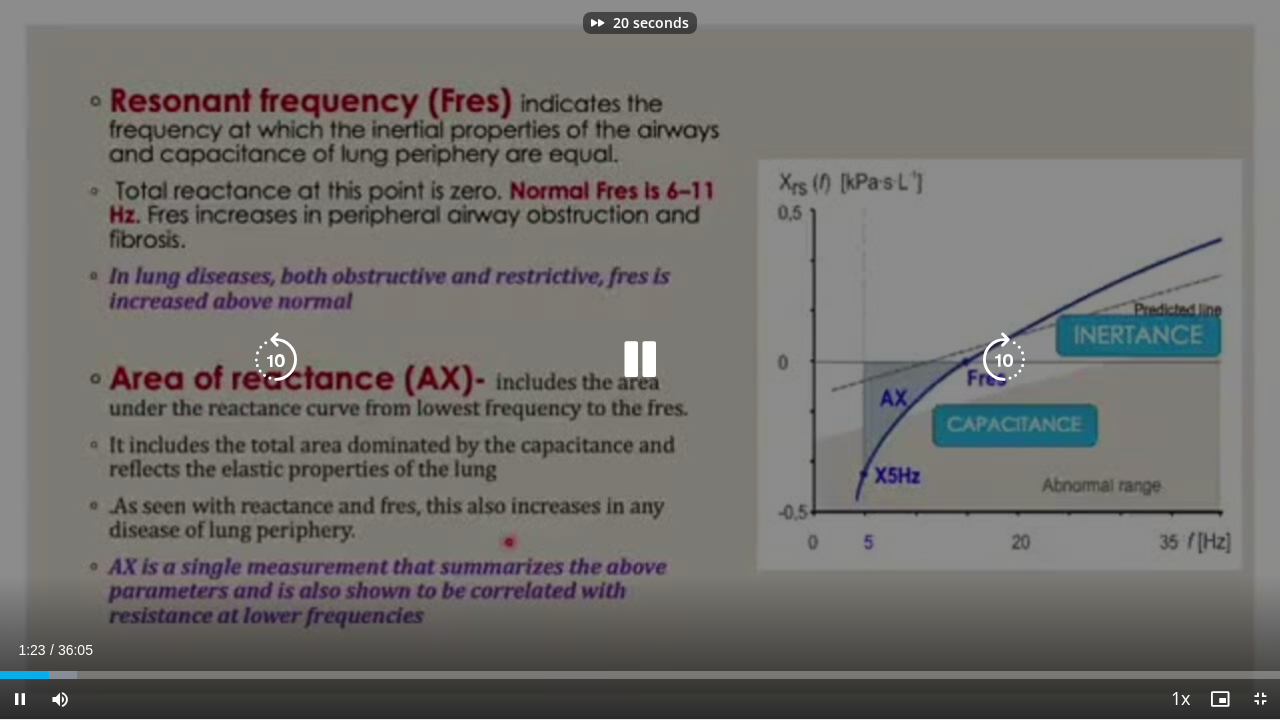 click at bounding box center (1004, 360) 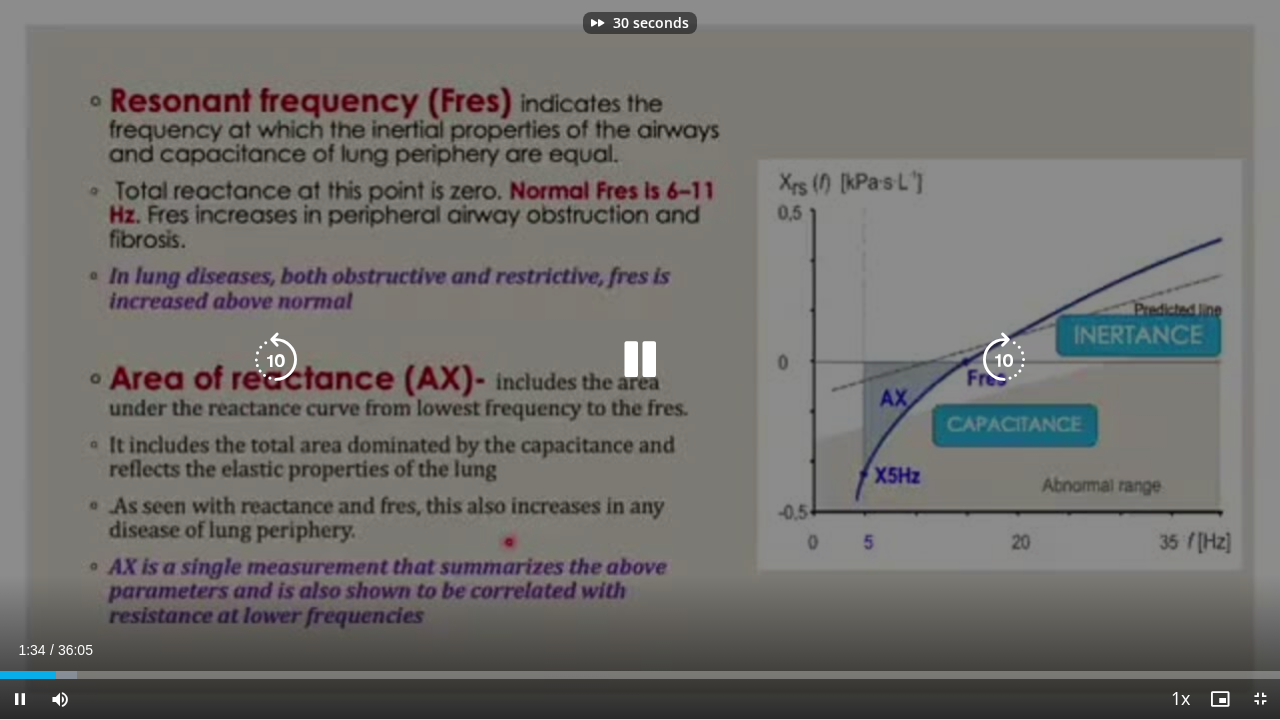 click at bounding box center (1004, 360) 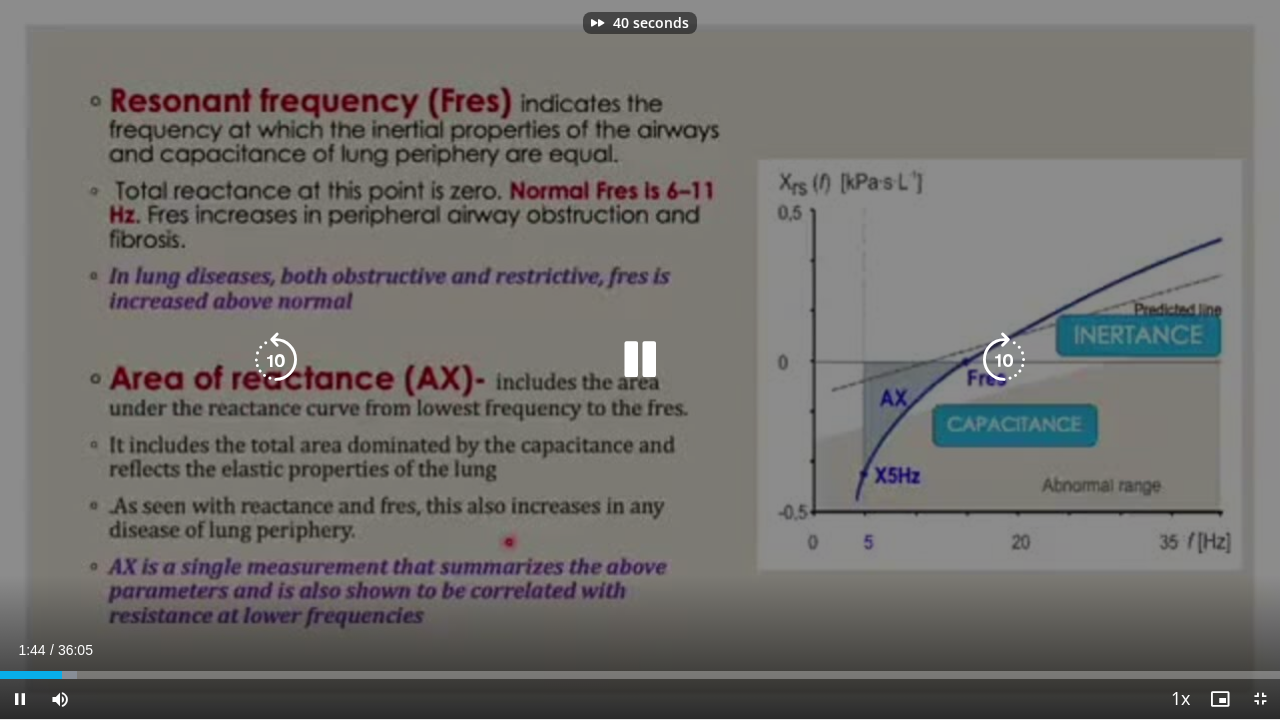 click at bounding box center [1004, 360] 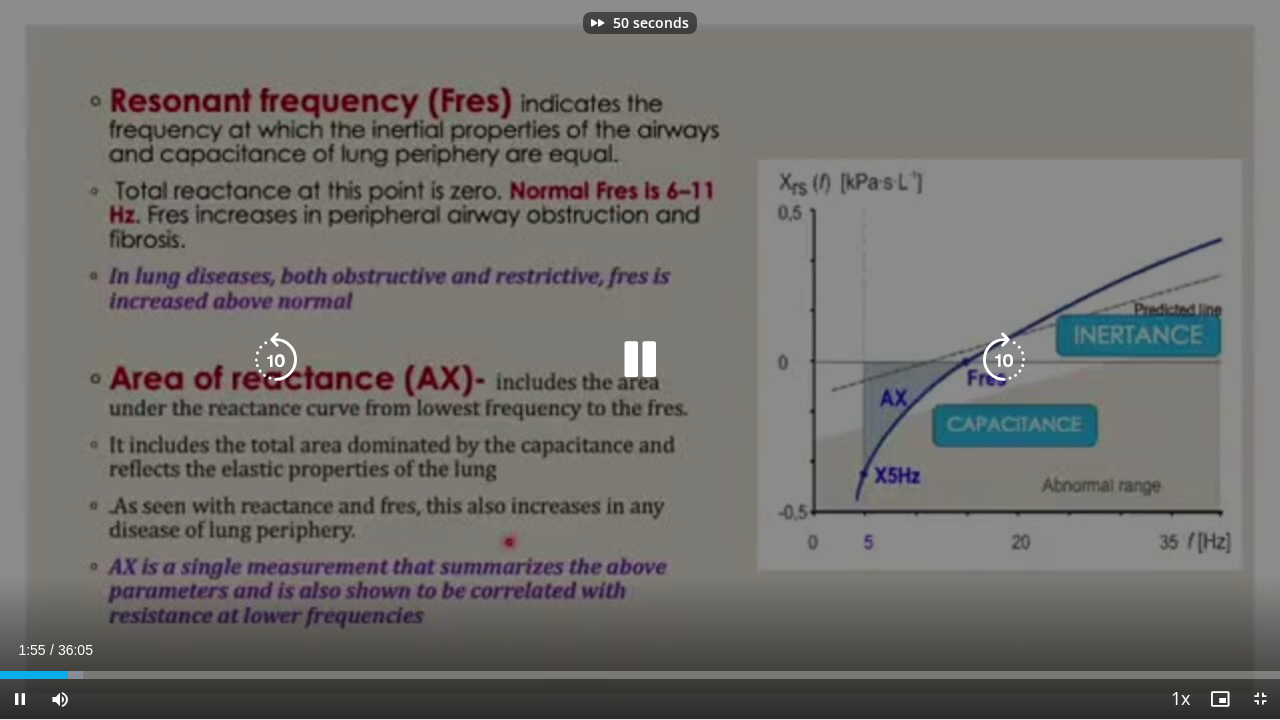 click at bounding box center (1004, 360) 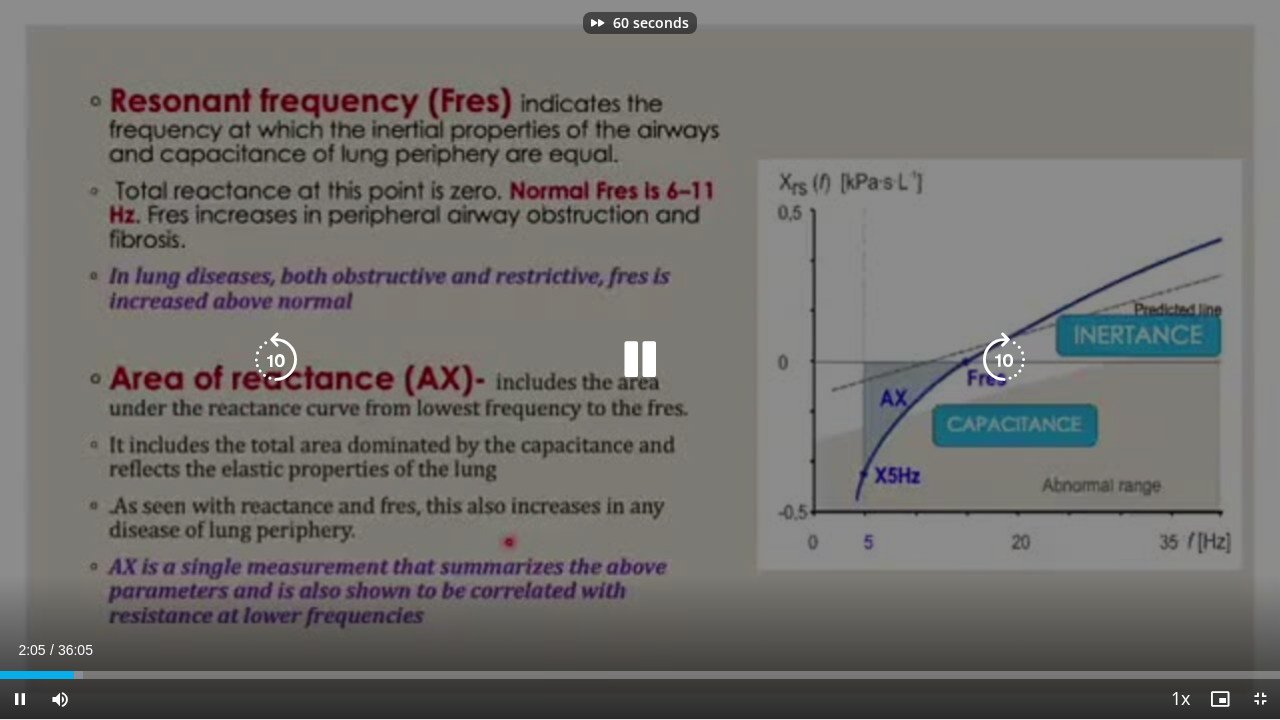 click at bounding box center [1004, 360] 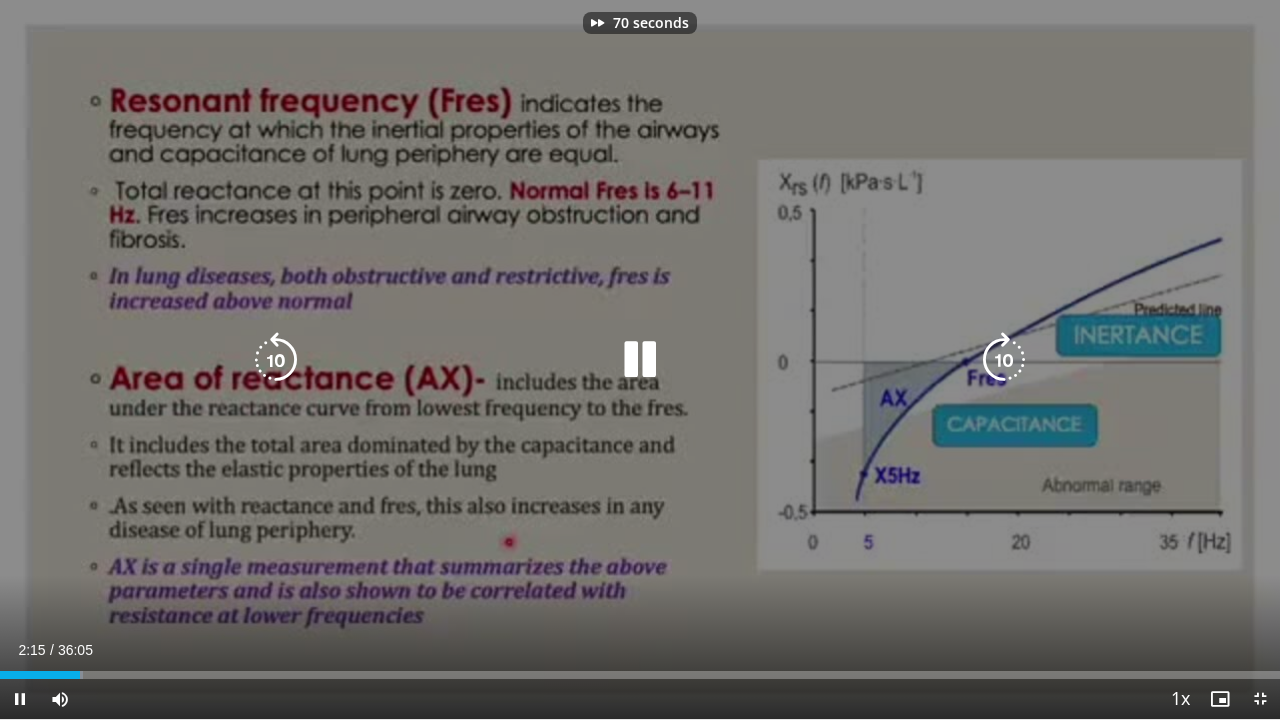 click at bounding box center (1004, 360) 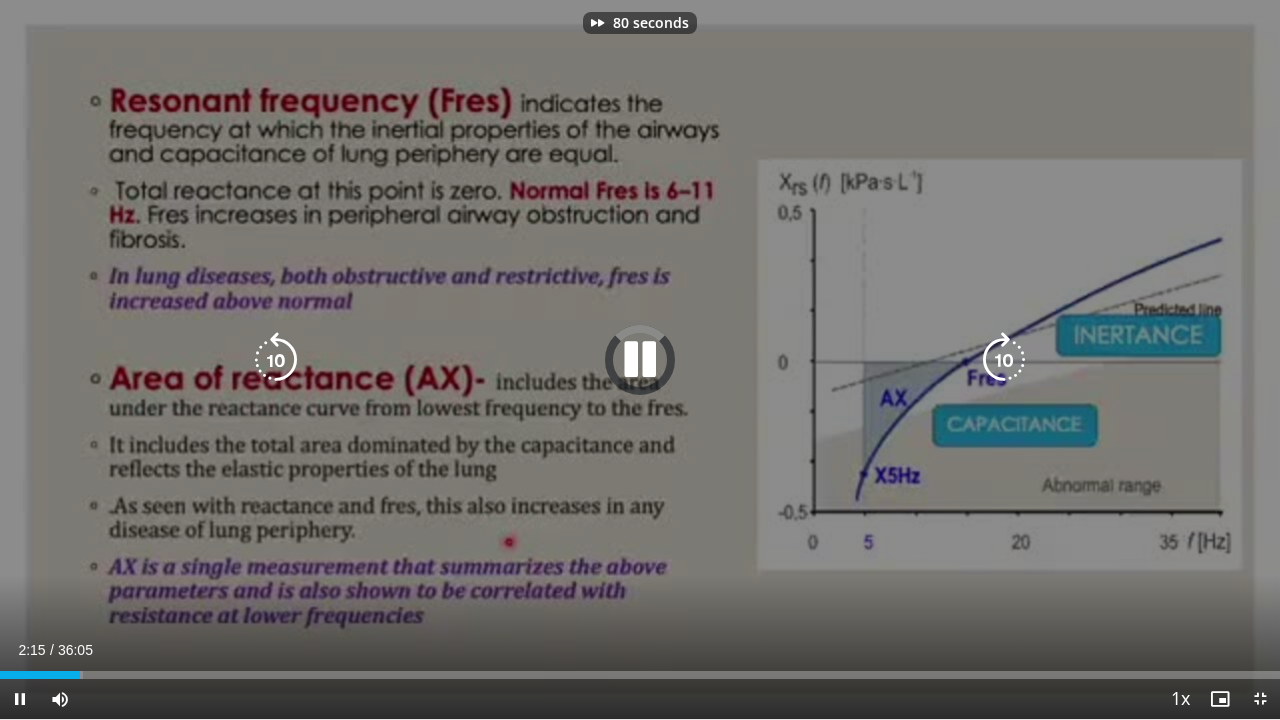 click at bounding box center (1004, 360) 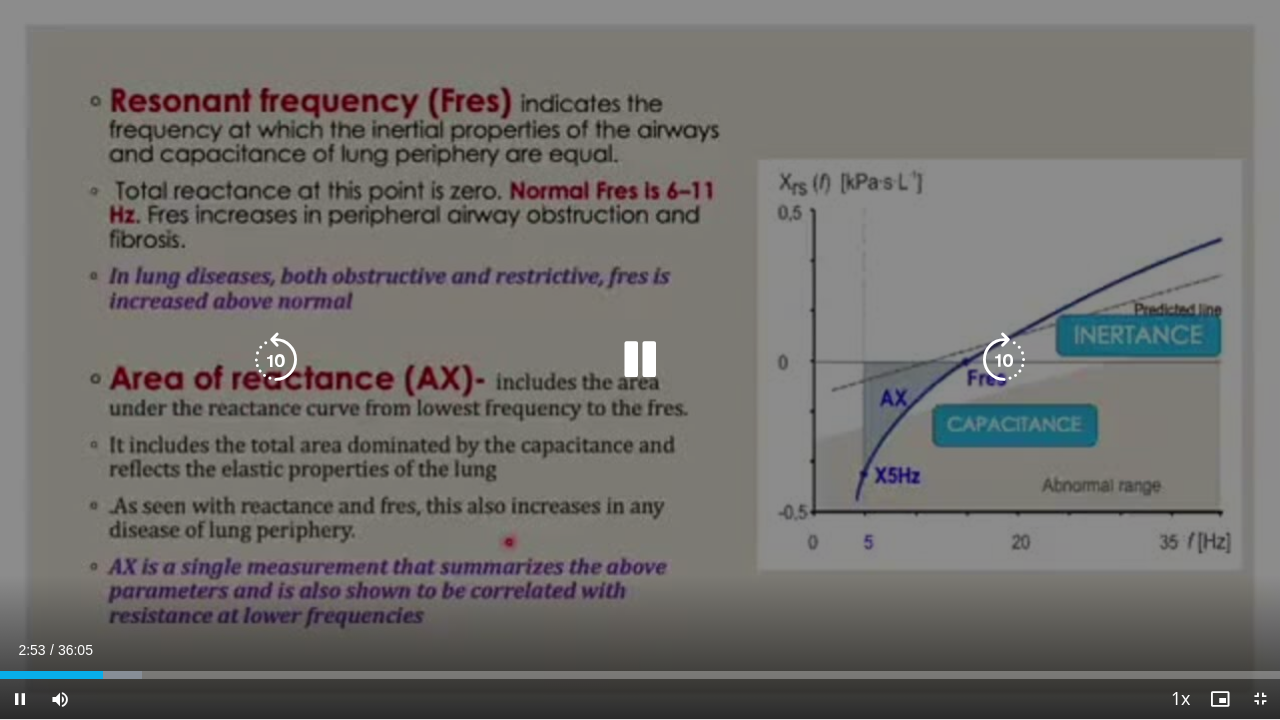 click at bounding box center [1004, 360] 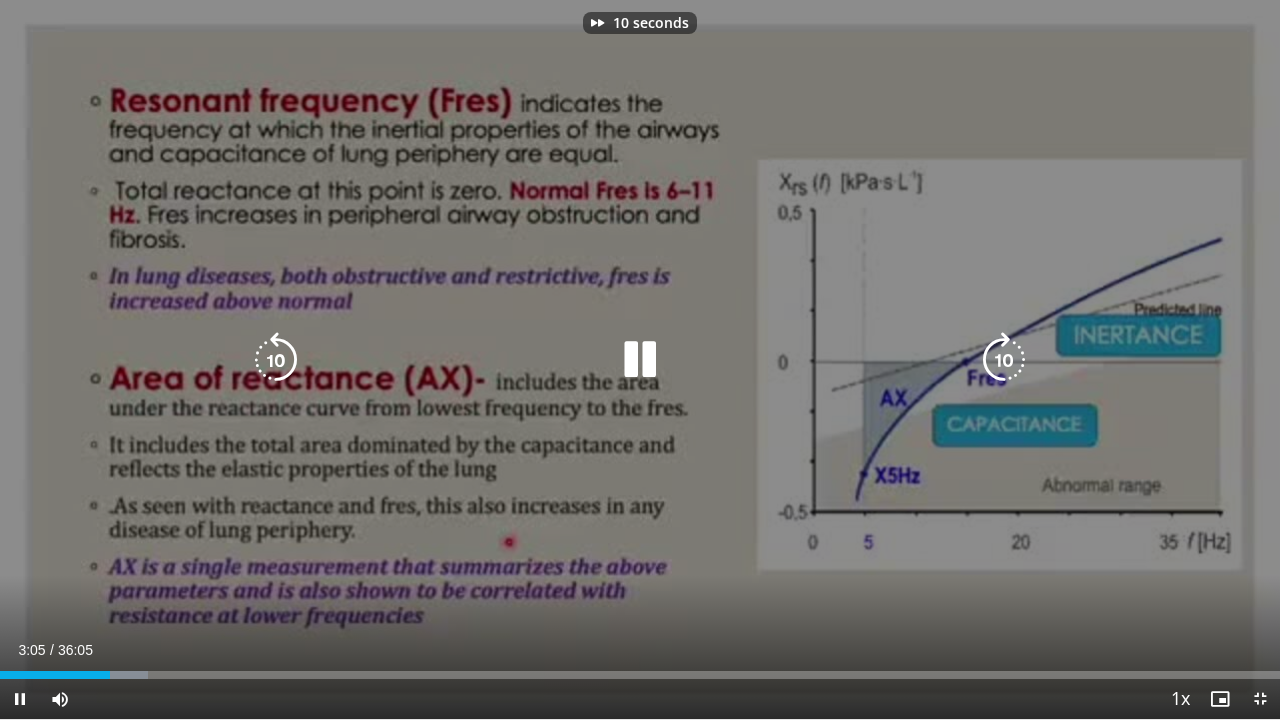 click at bounding box center [1004, 360] 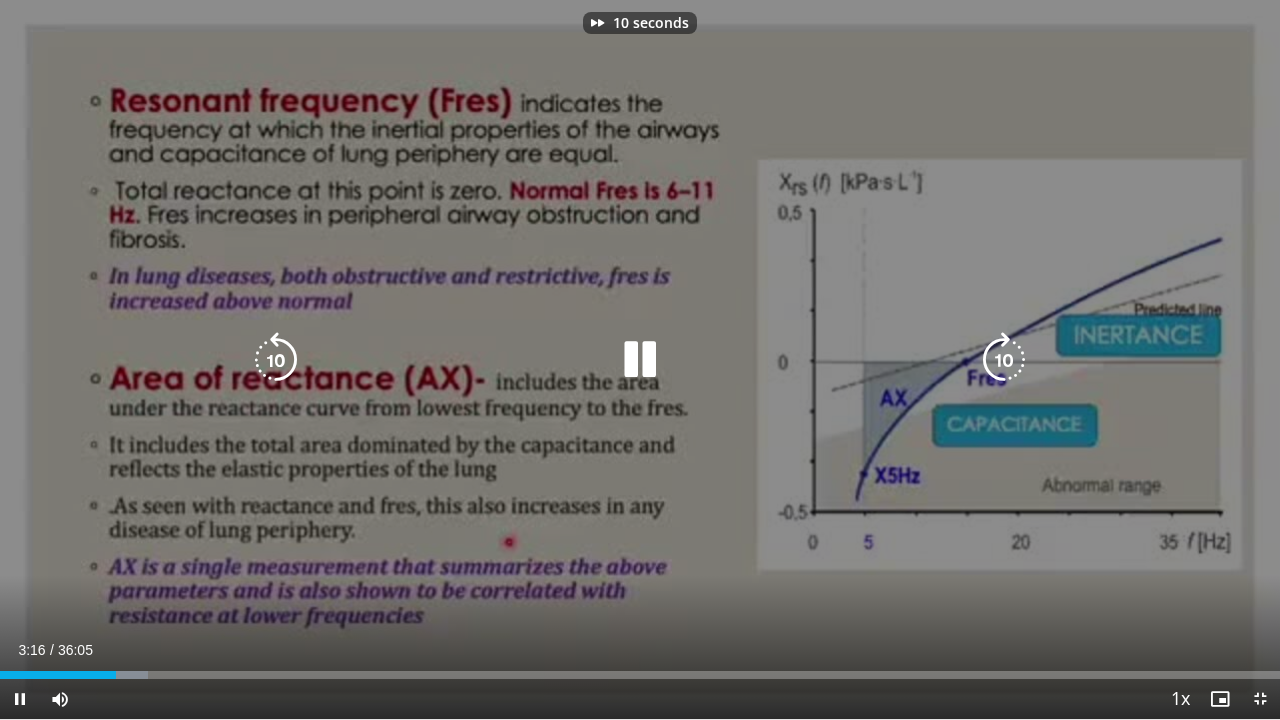 click at bounding box center (1004, 360) 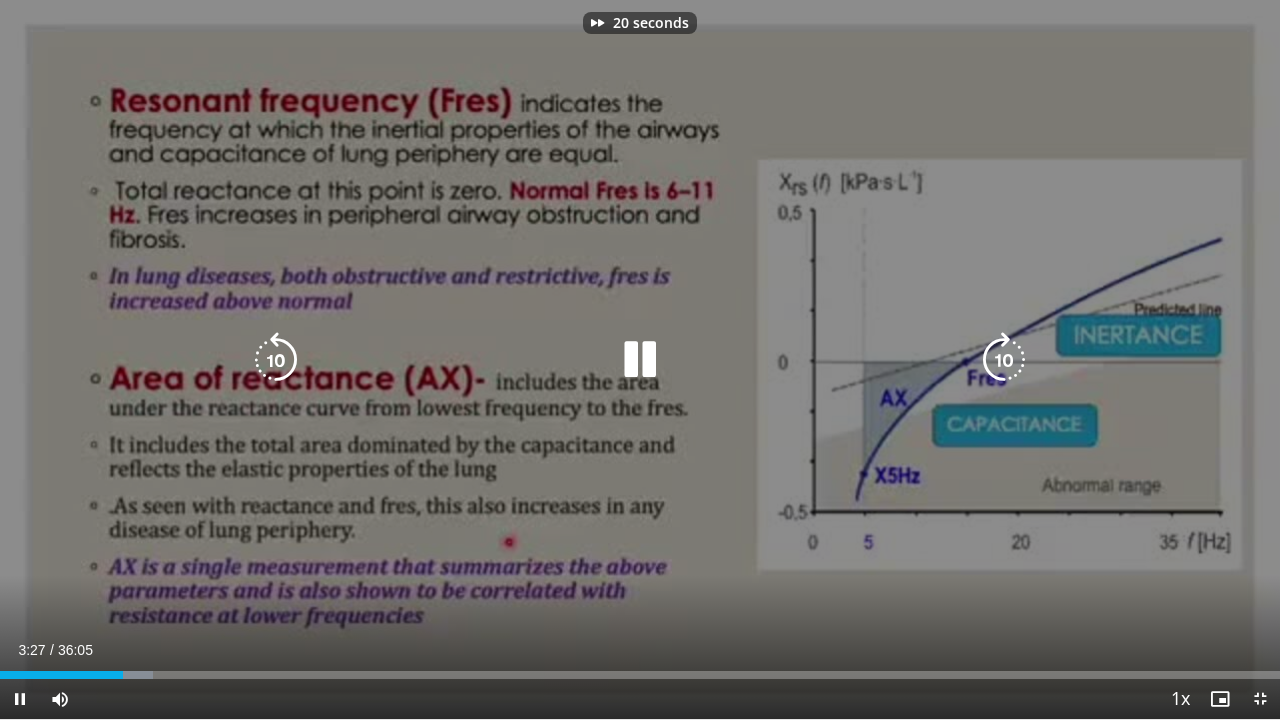 click at bounding box center [1004, 360] 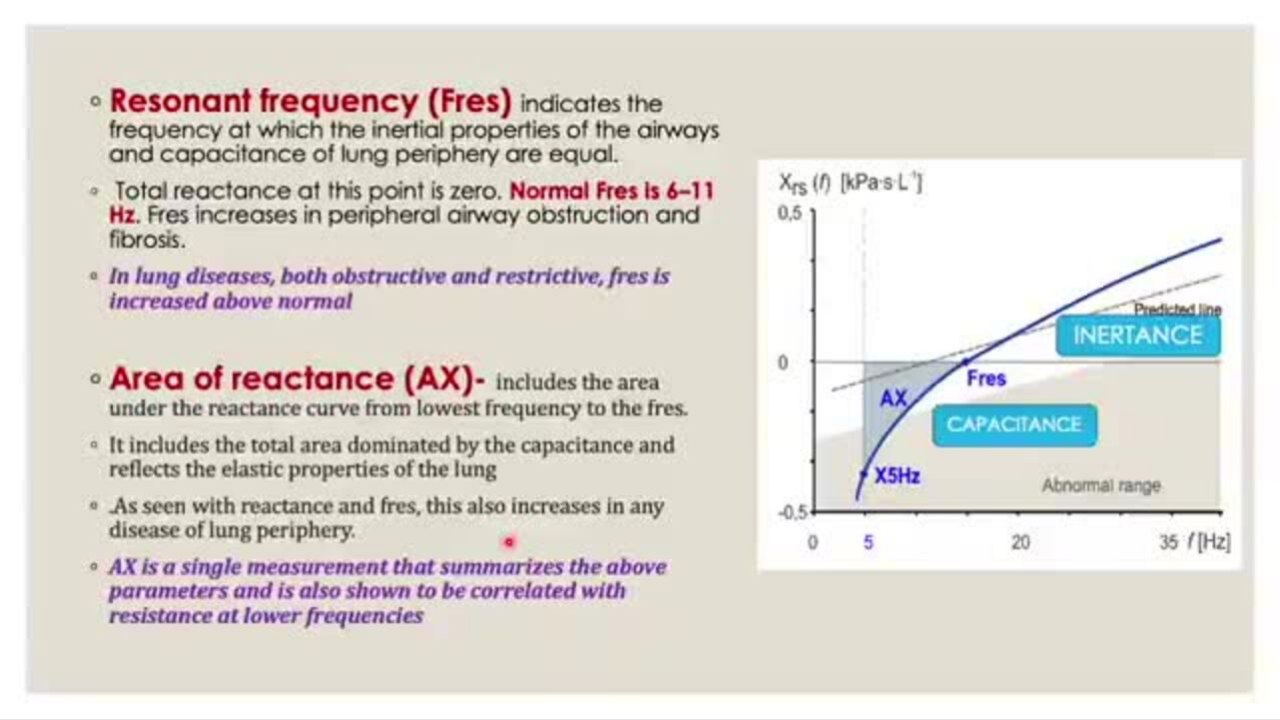 type 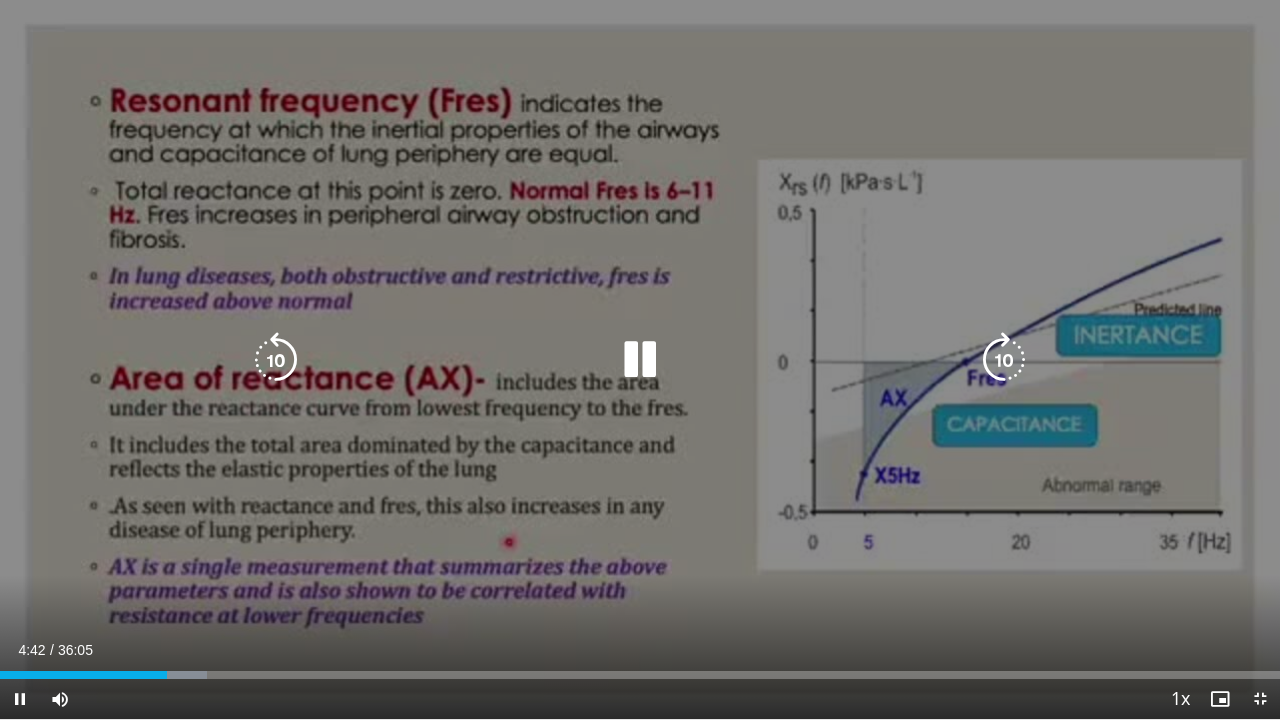 click at bounding box center [1004, 360] 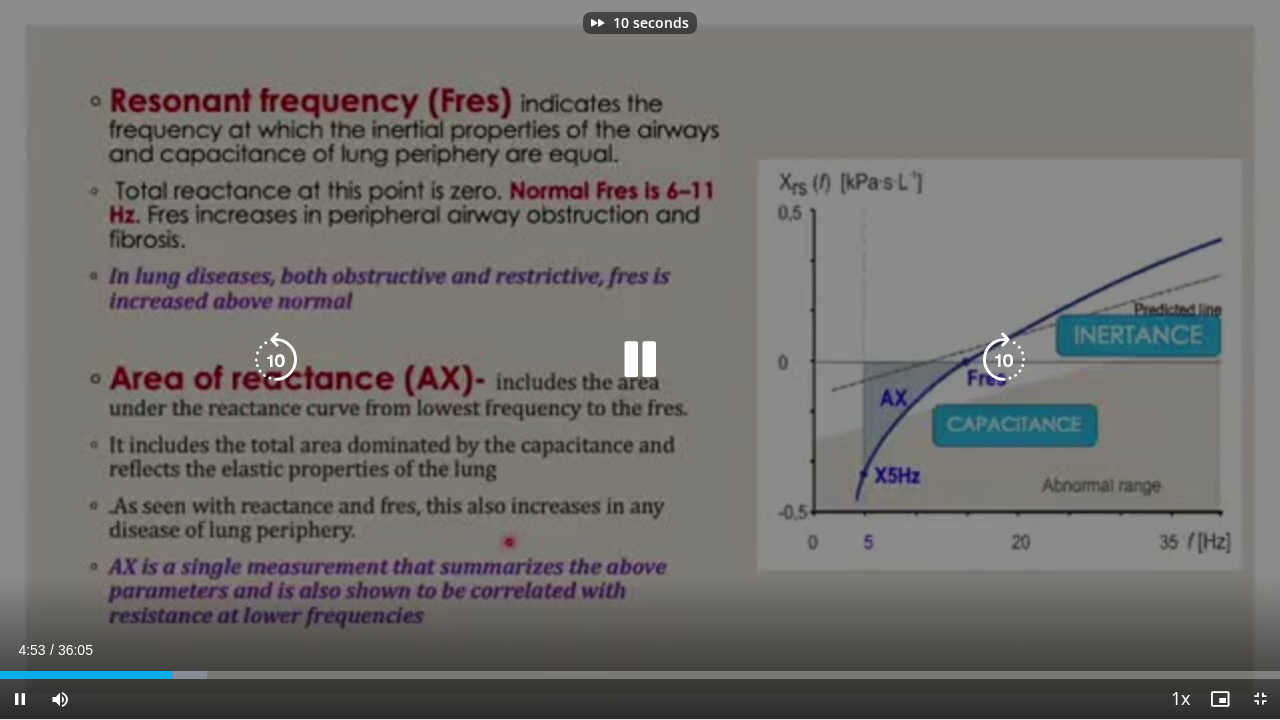 click at bounding box center [1004, 360] 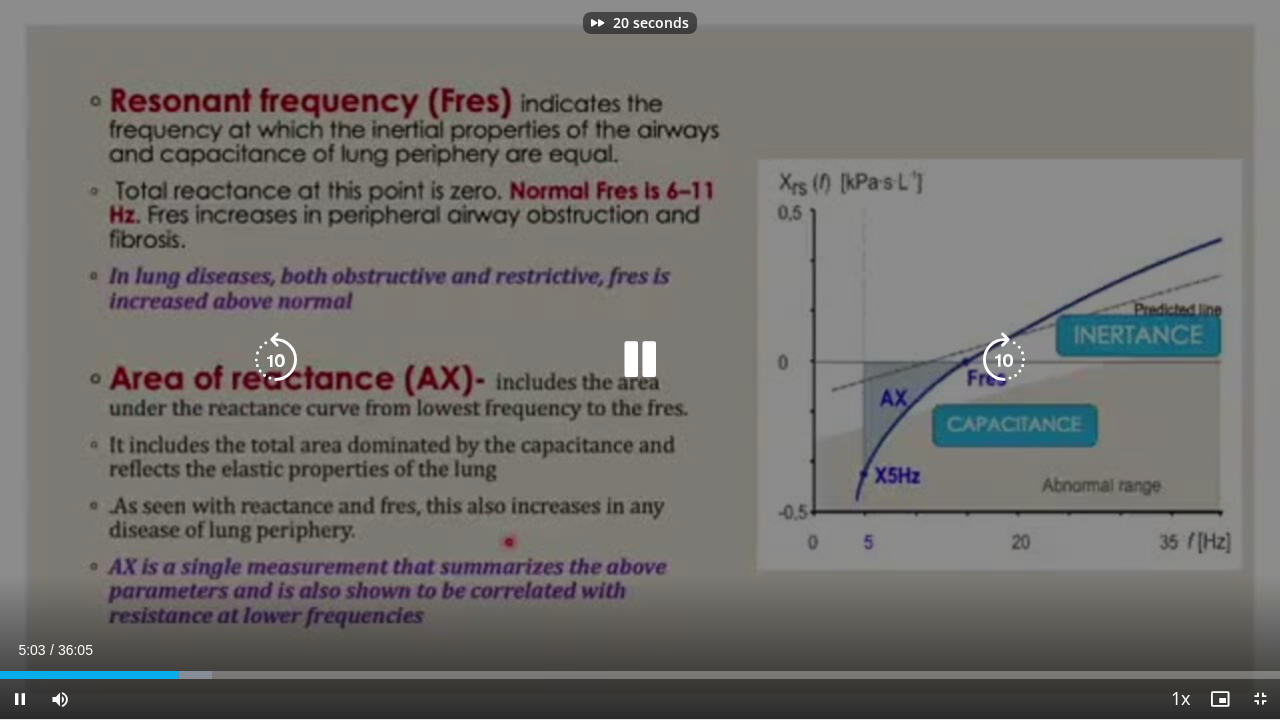 click at bounding box center (1004, 360) 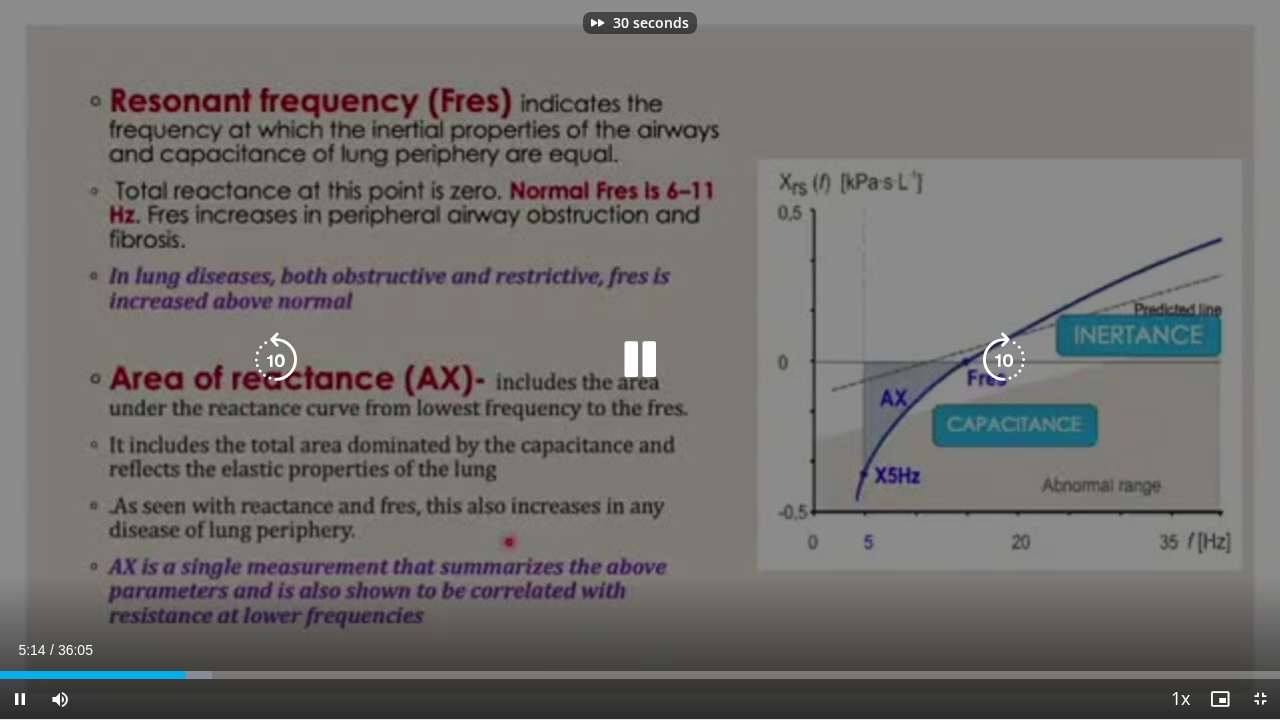 click at bounding box center (1004, 360) 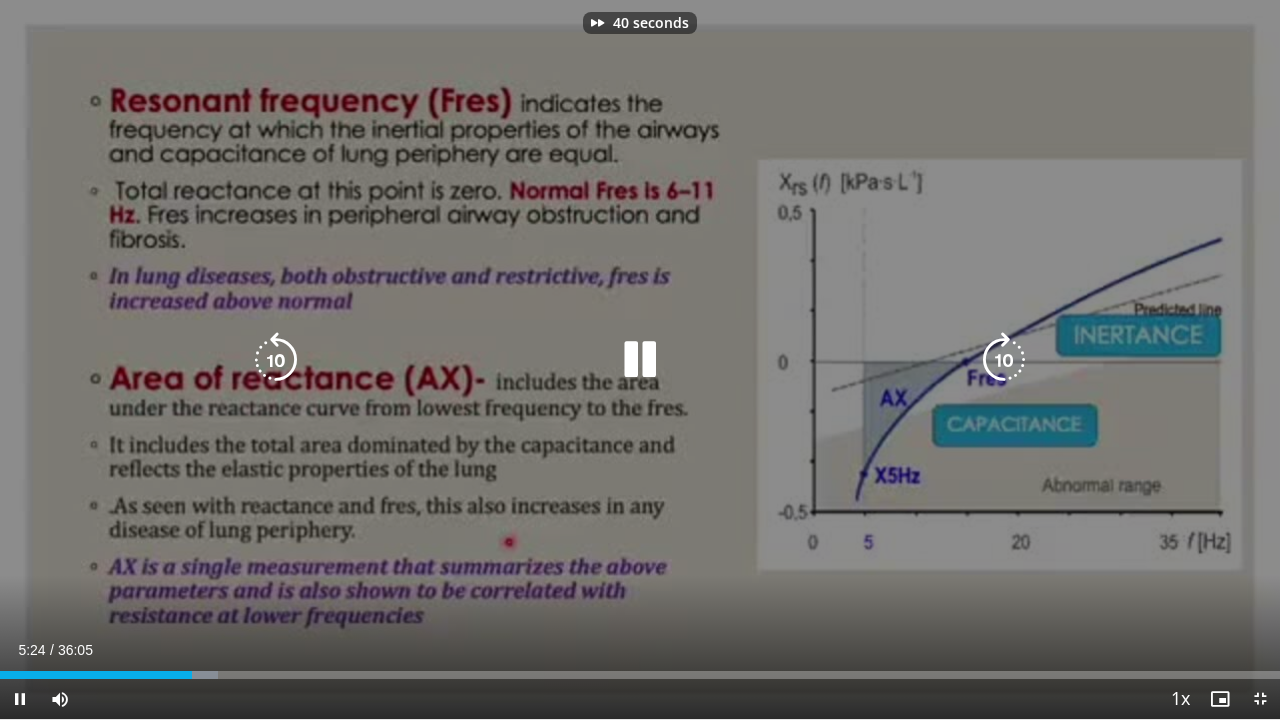click at bounding box center (1004, 360) 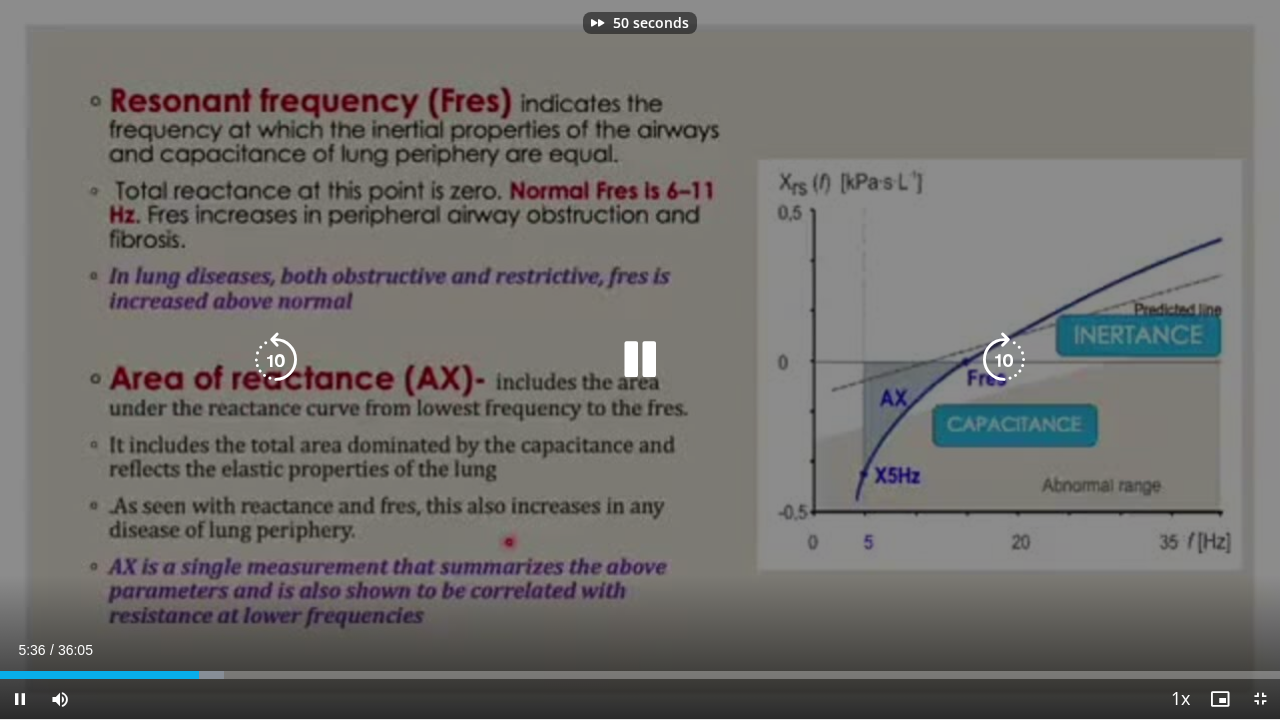 click at bounding box center [1004, 360] 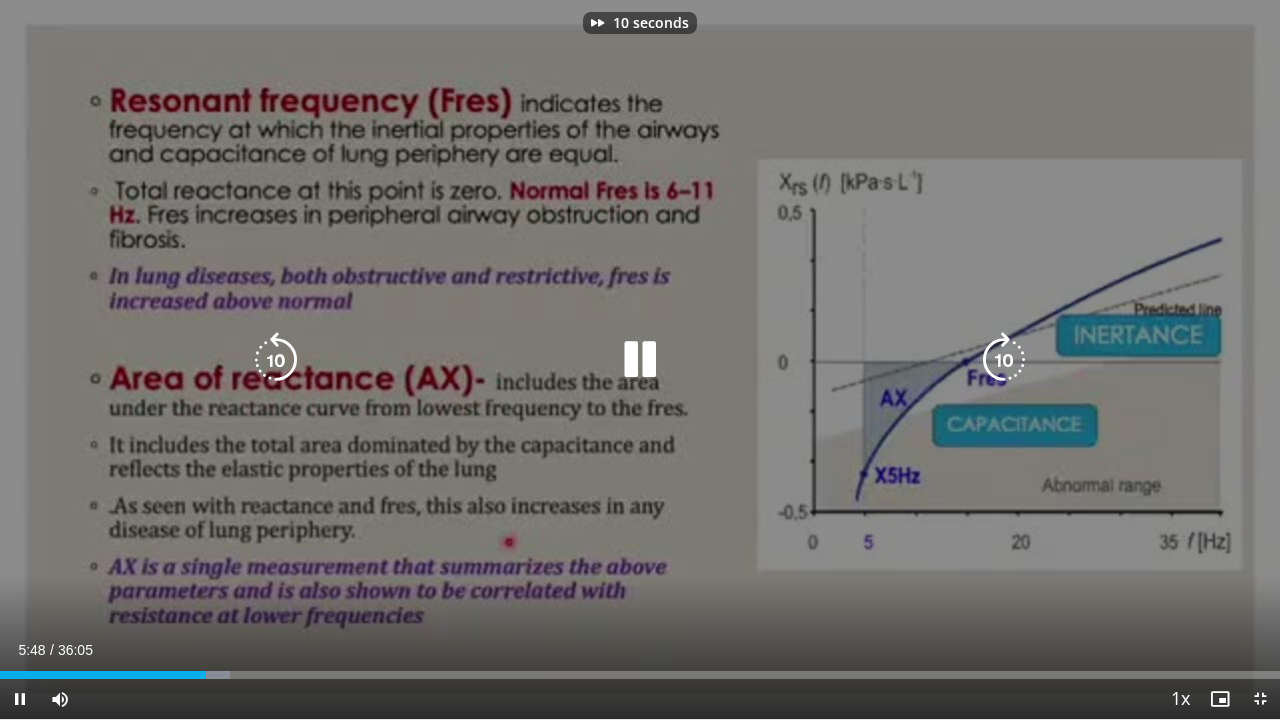 click at bounding box center (1004, 360) 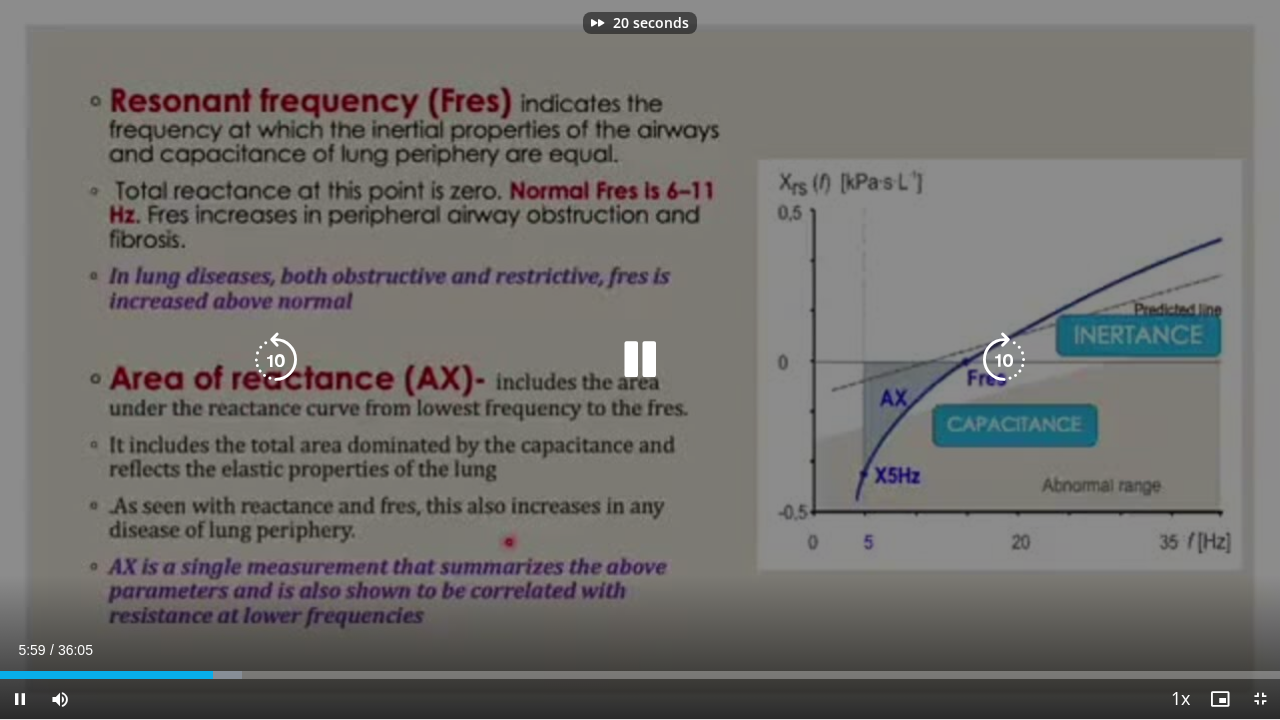 click at bounding box center [1004, 360] 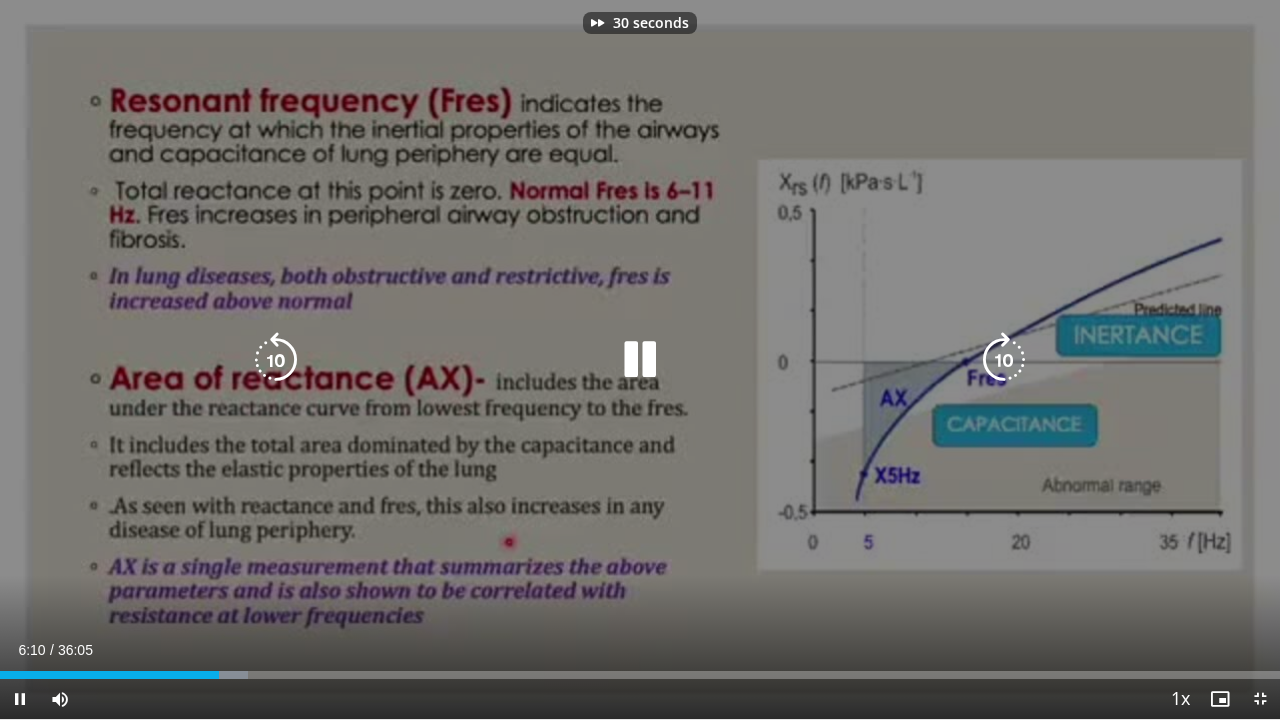 click at bounding box center (1004, 360) 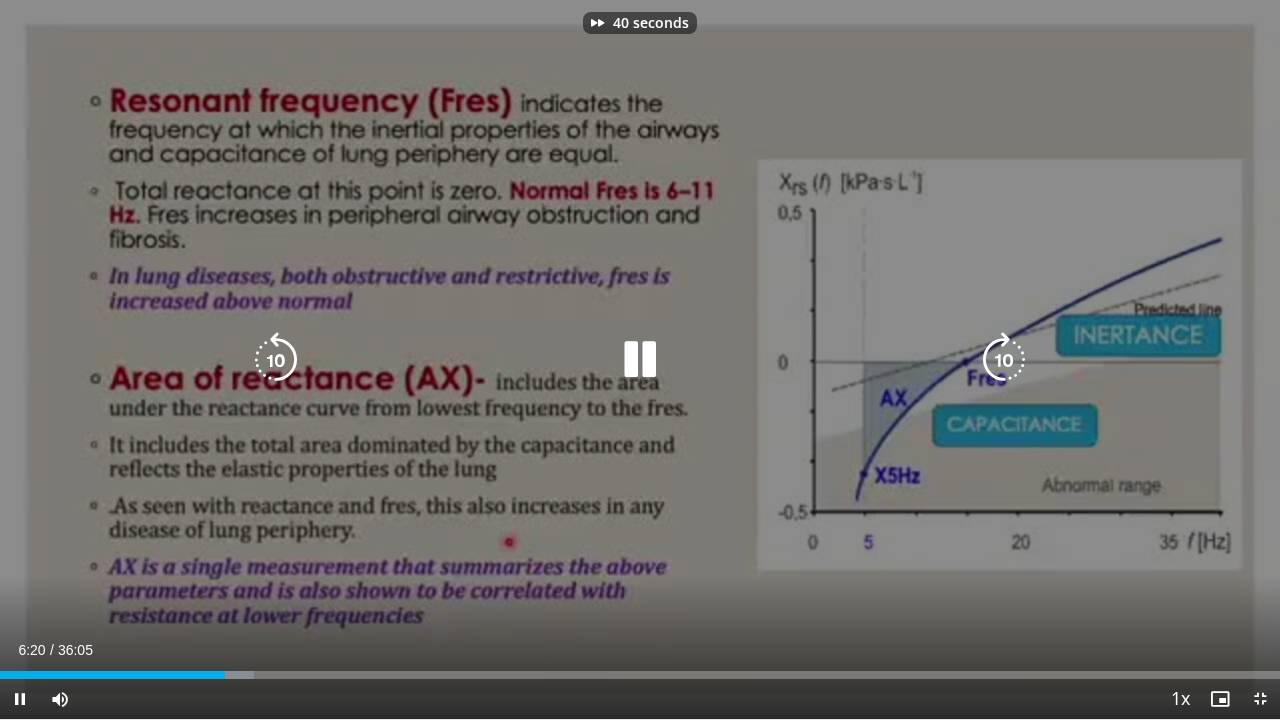 click at bounding box center [1004, 360] 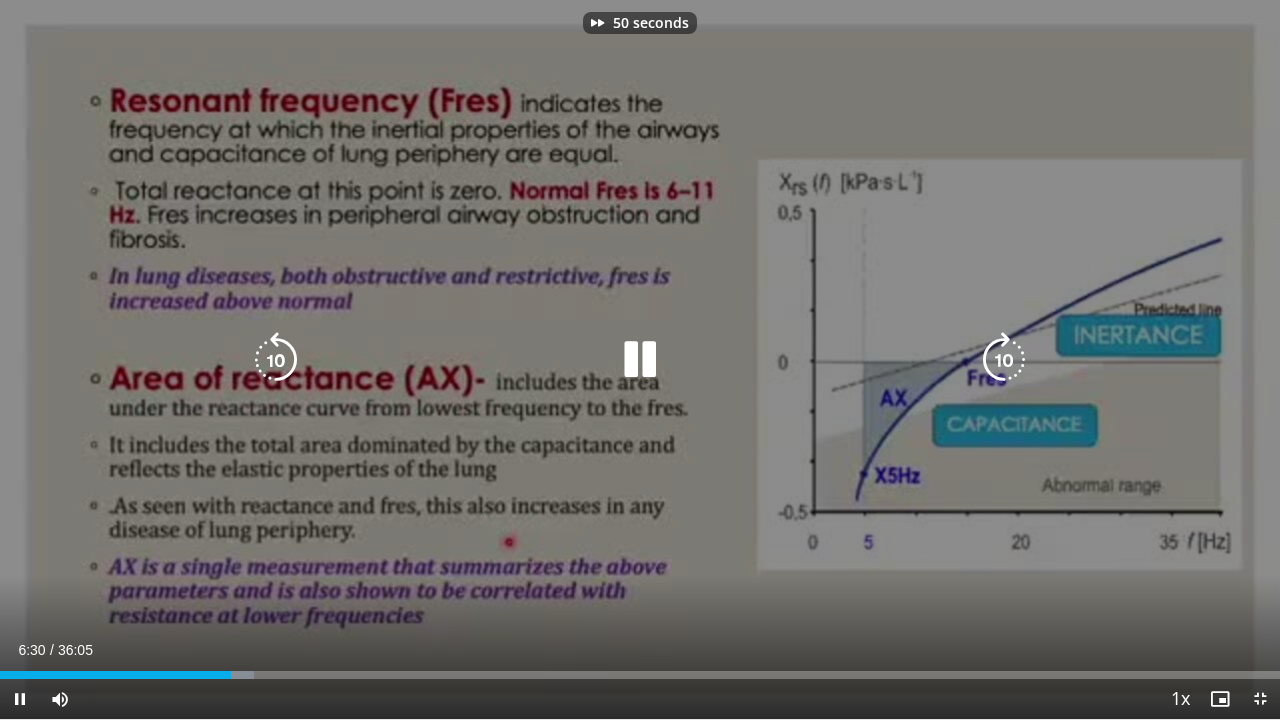 click at bounding box center [1004, 360] 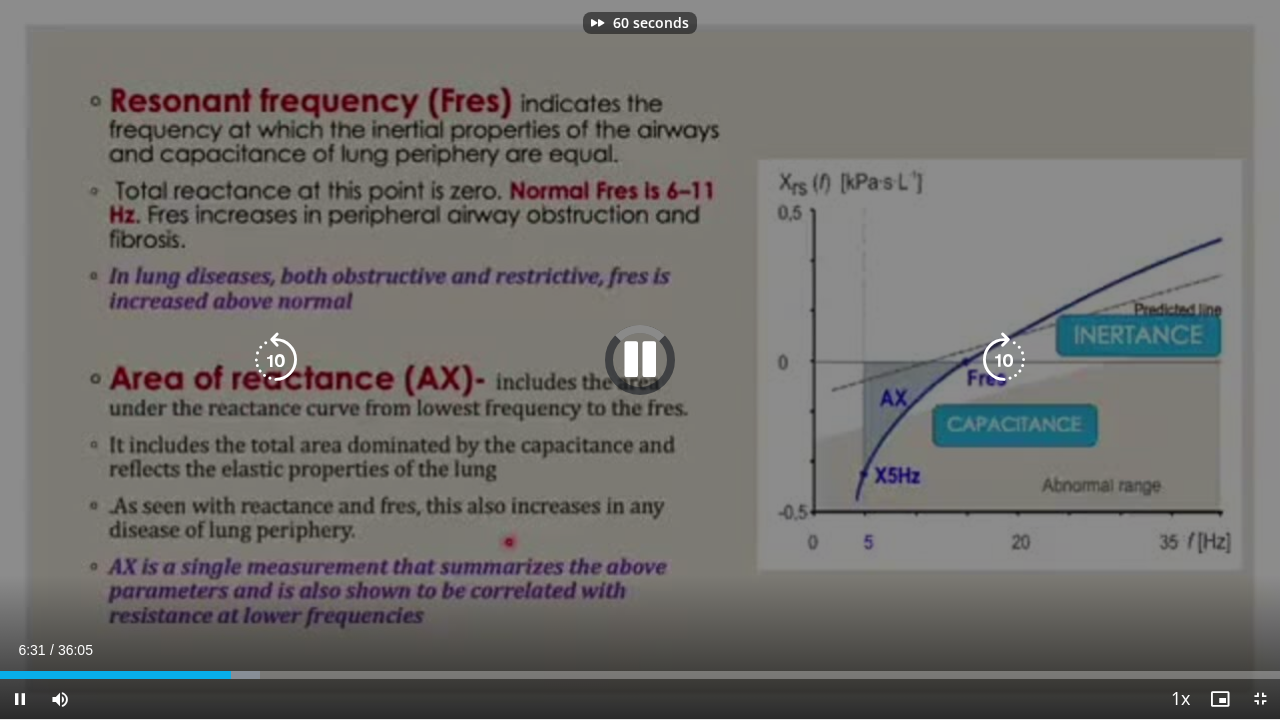 click at bounding box center [1004, 360] 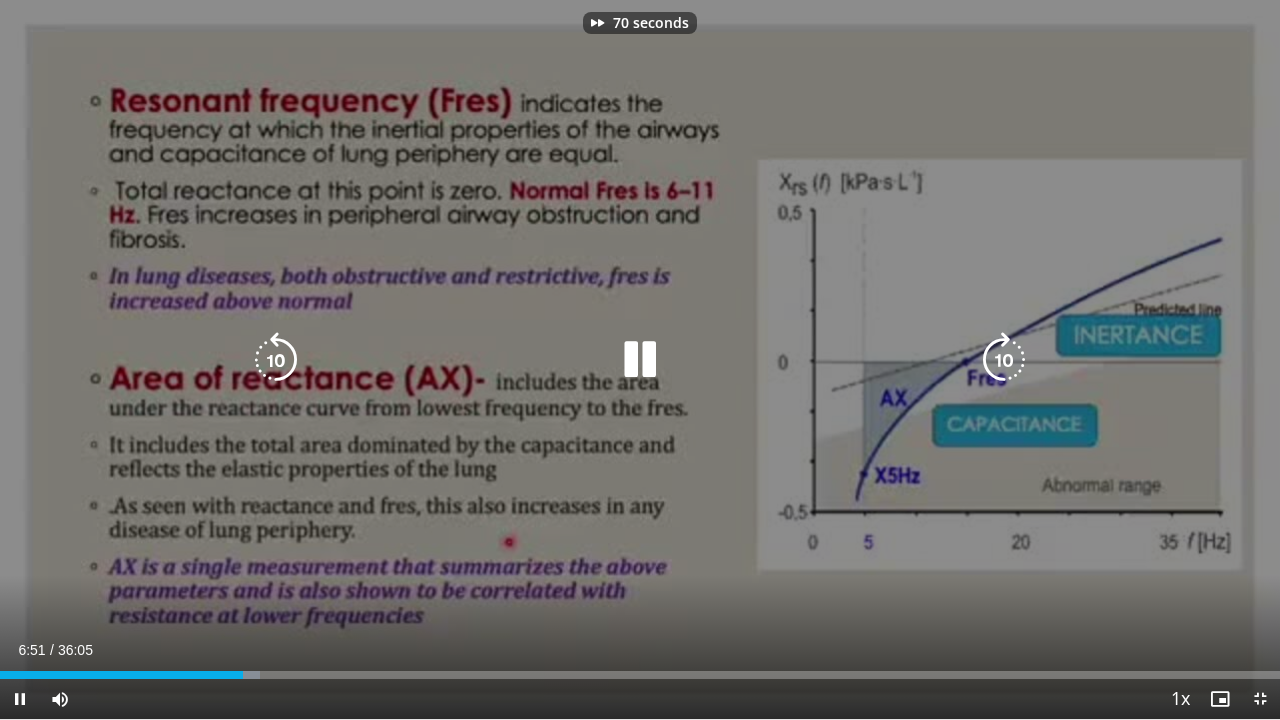 click at bounding box center (1004, 360) 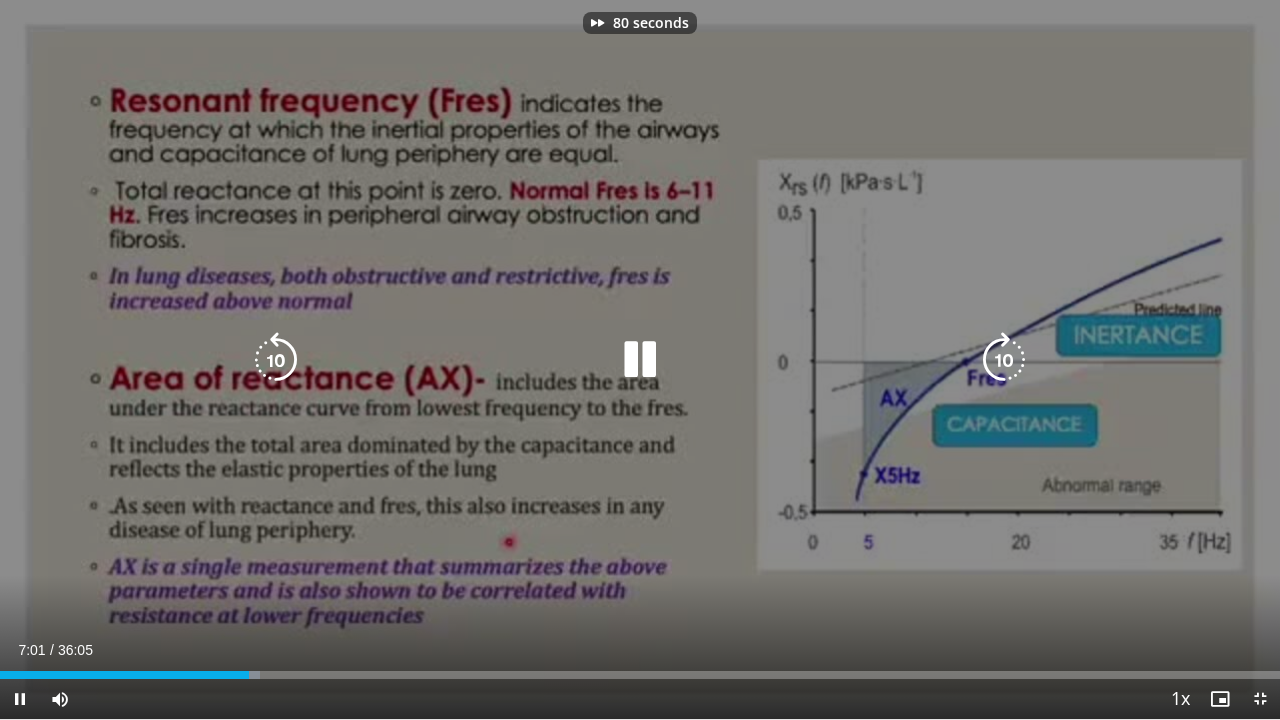 click at bounding box center (1004, 360) 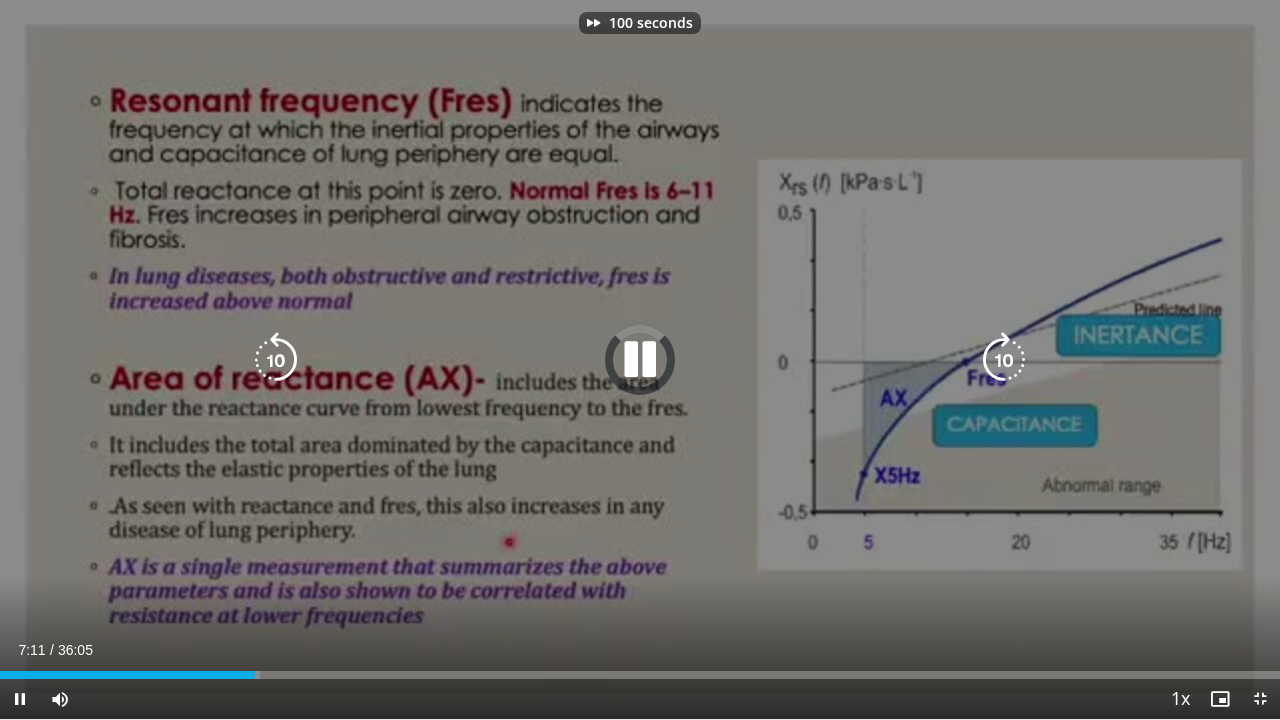 click at bounding box center [1004, 360] 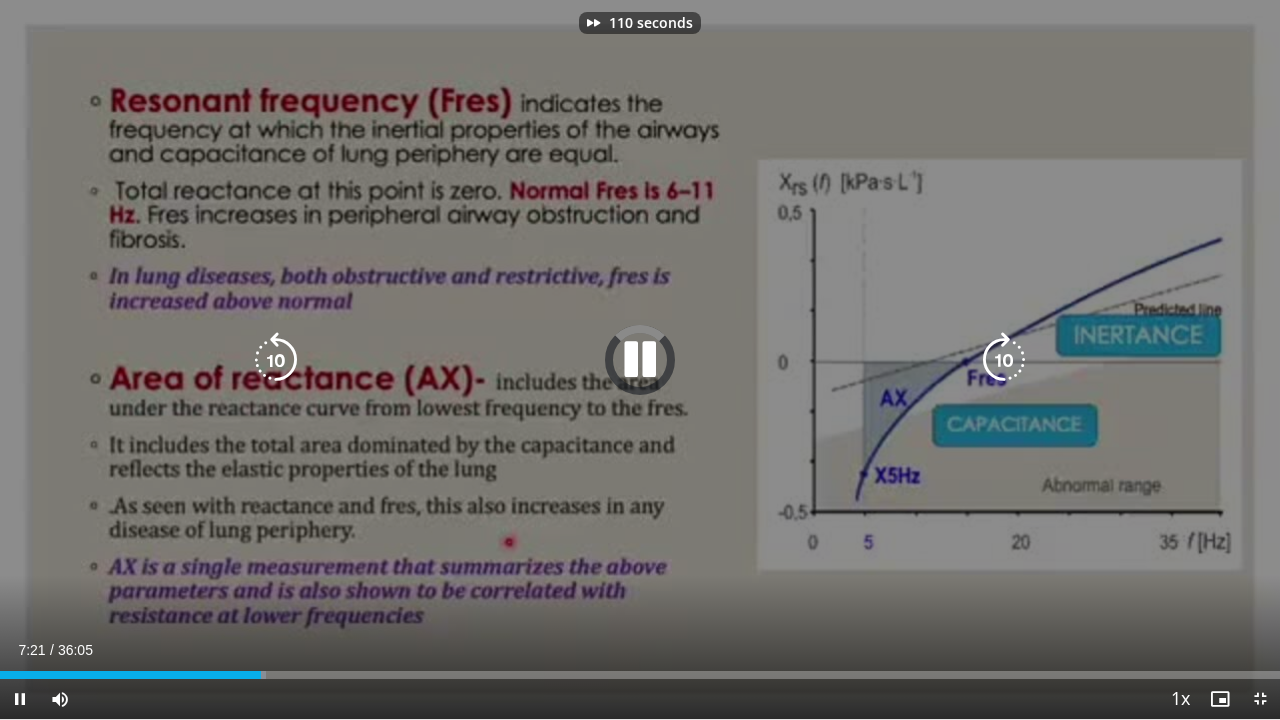 click at bounding box center (1004, 360) 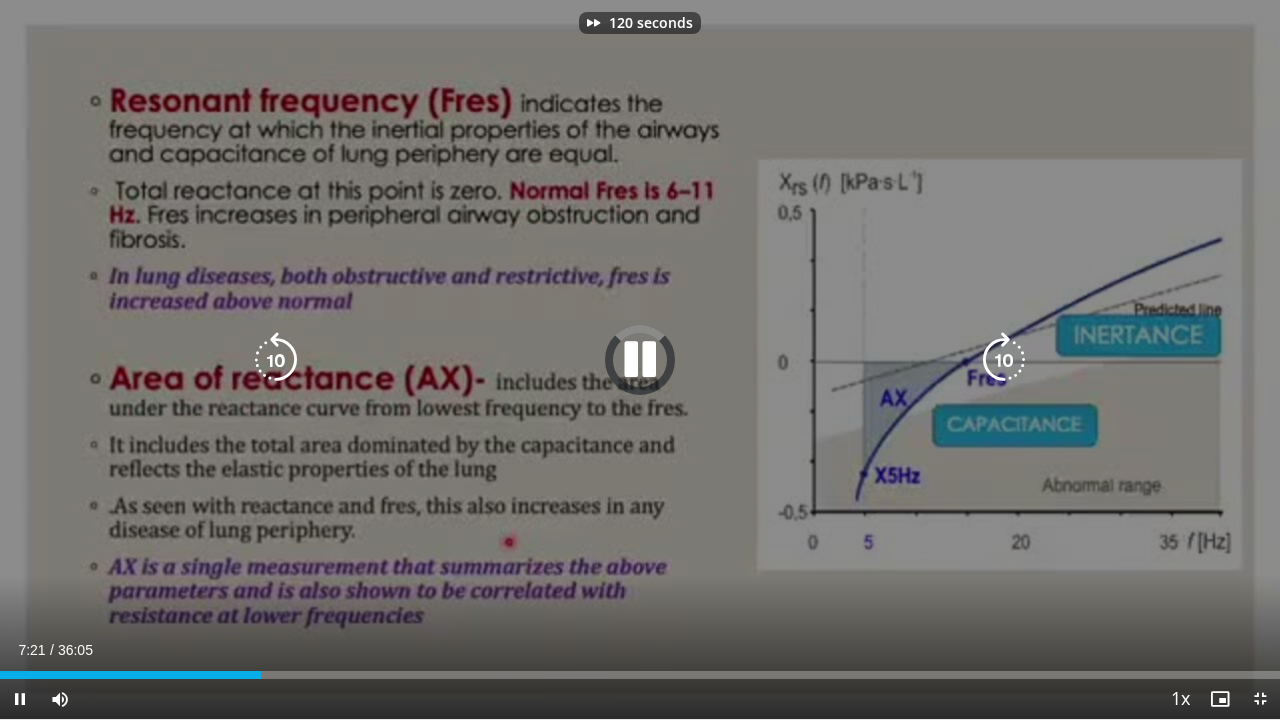 click at bounding box center [1004, 360] 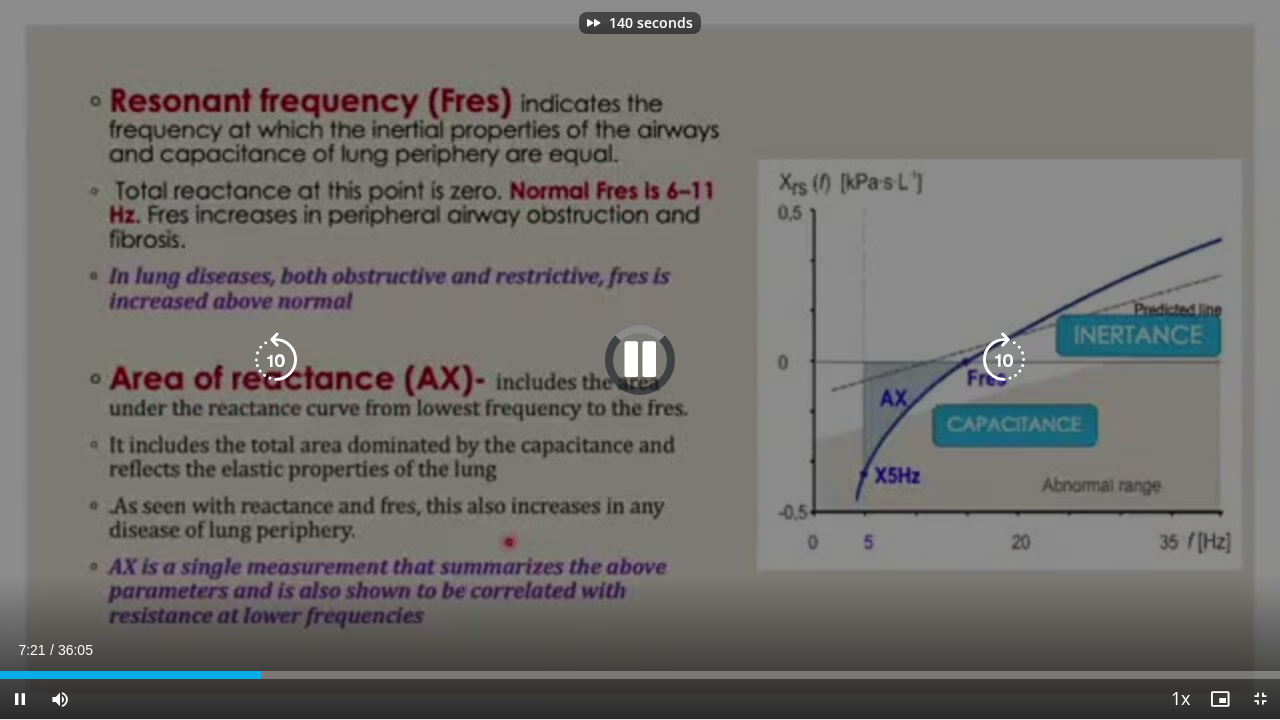 click at bounding box center (1004, 360) 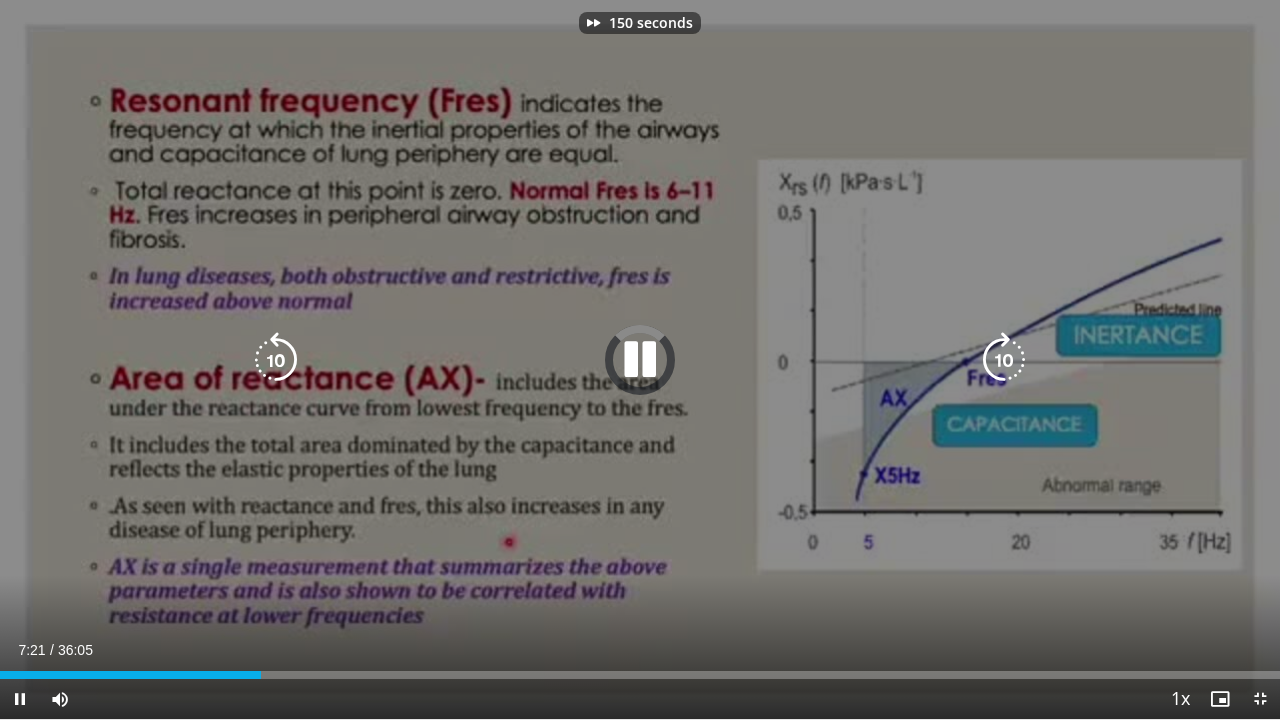 click at bounding box center [1004, 360] 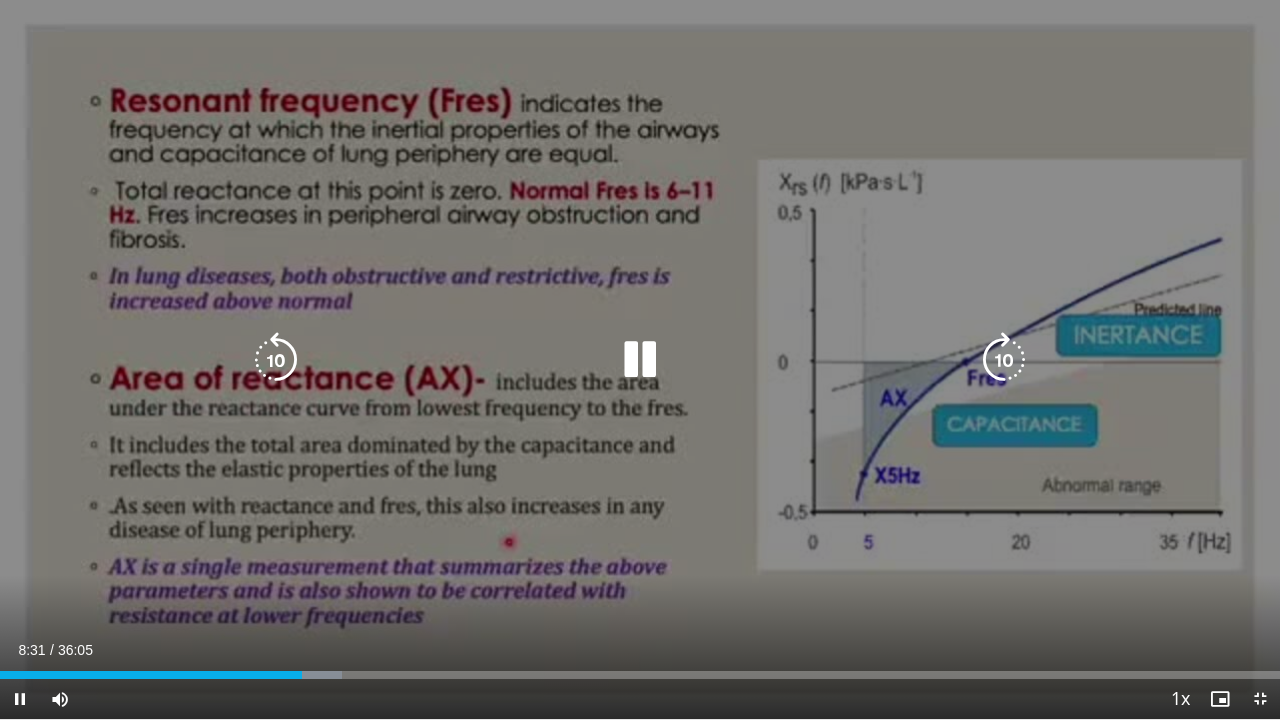 click at bounding box center (276, 360) 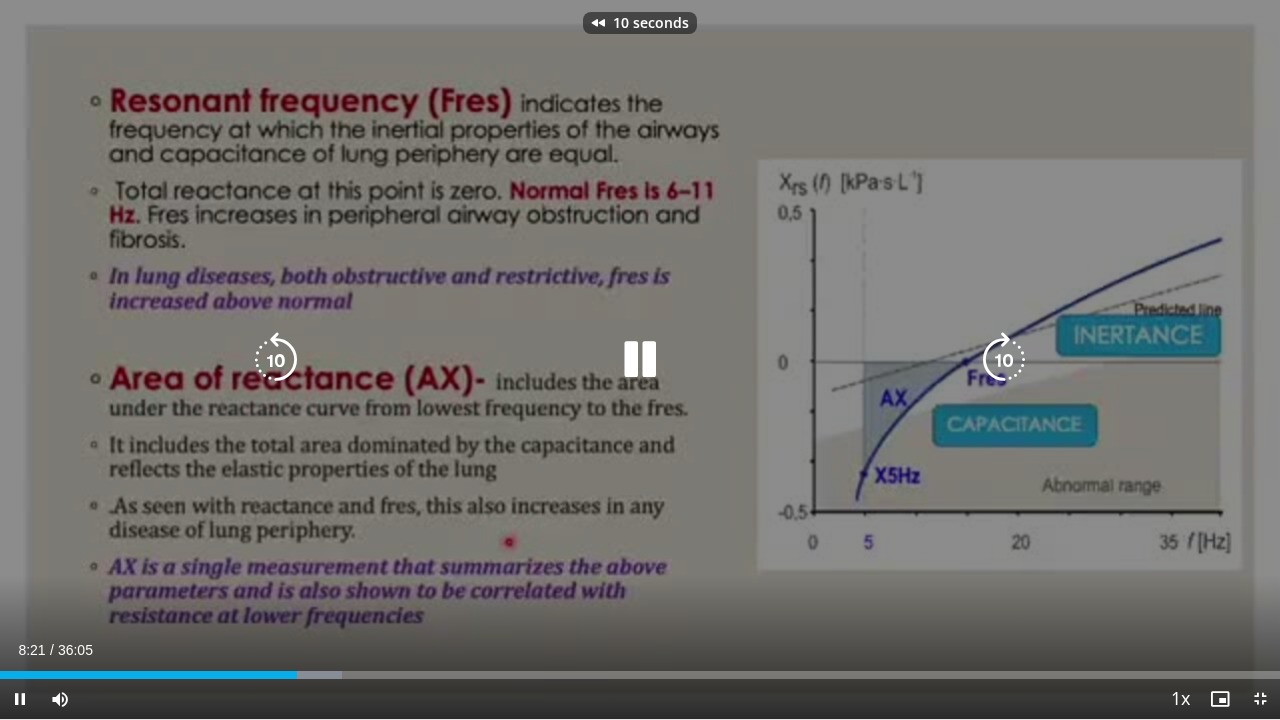 click at bounding box center (276, 360) 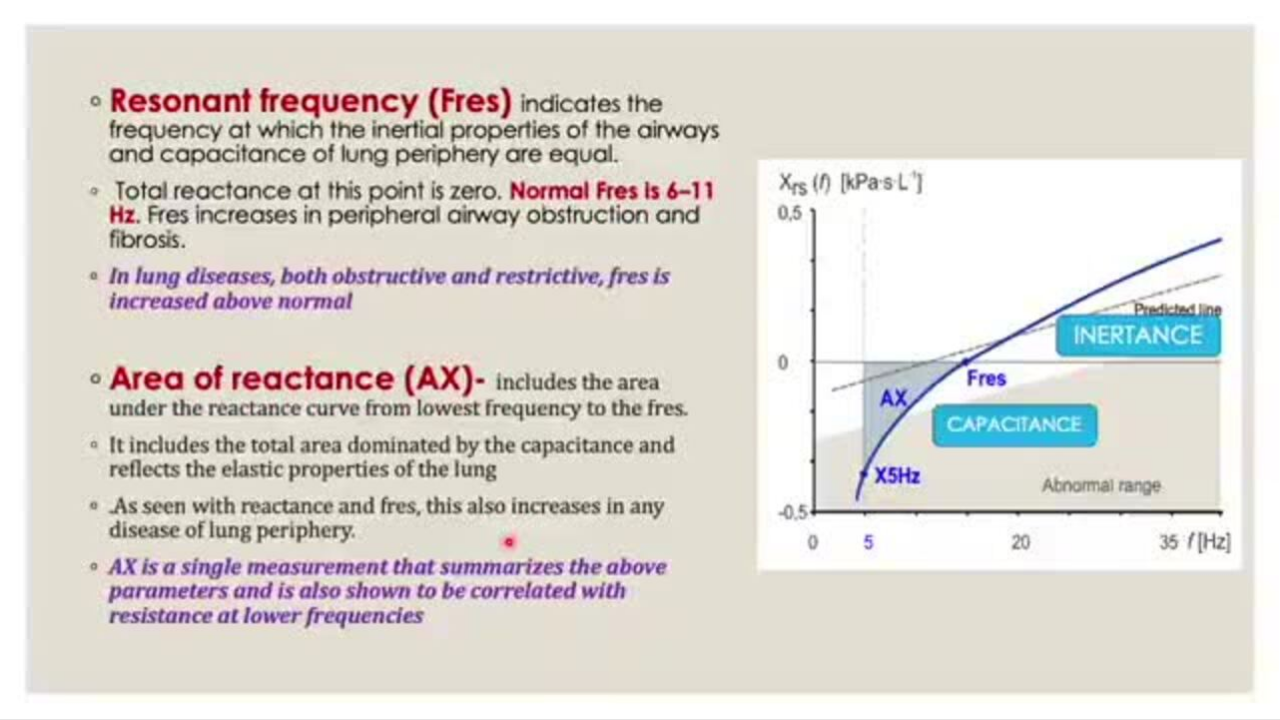 click on "20 seconds
Tap to unmute" at bounding box center [640, 359] 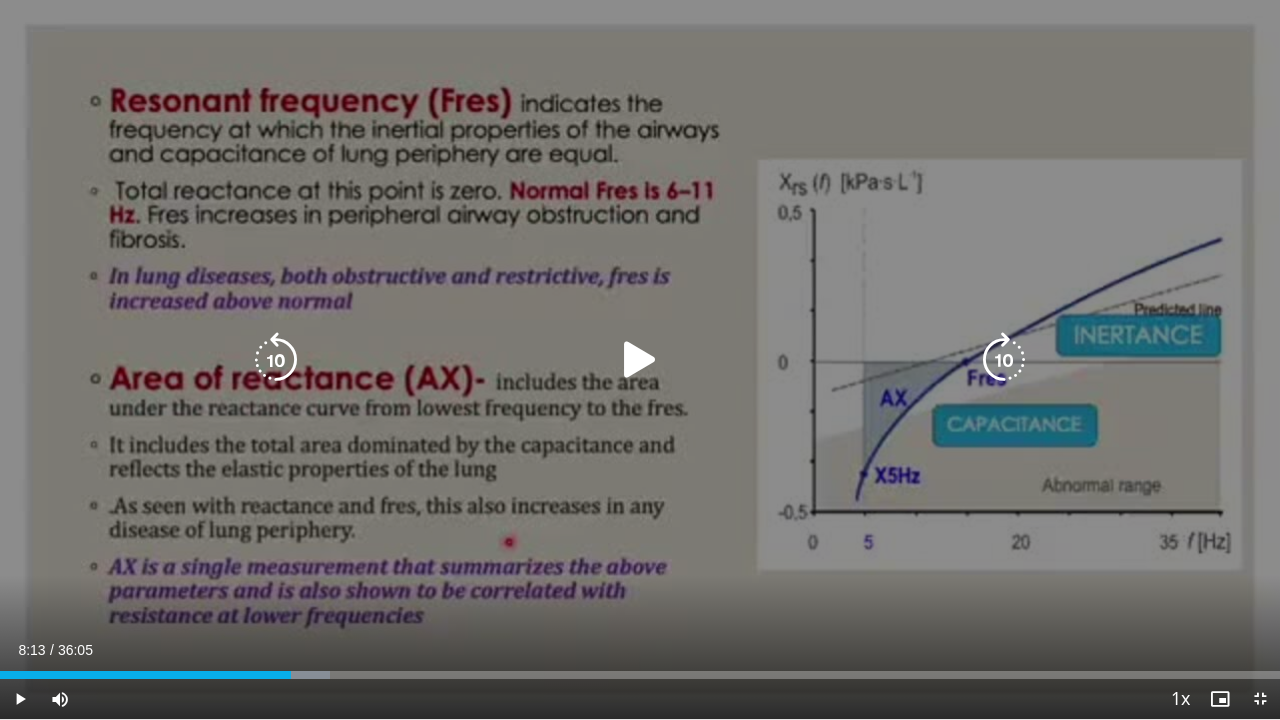 click at bounding box center (640, 360) 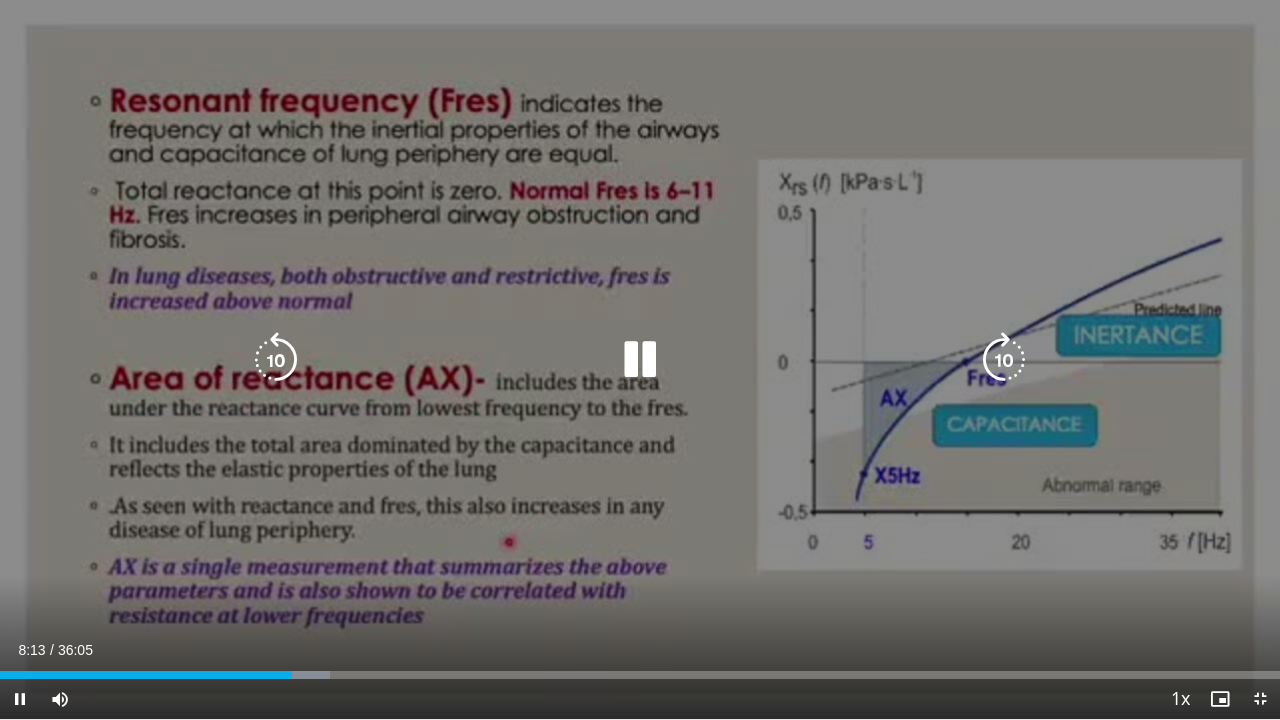 click at bounding box center (640, 360) 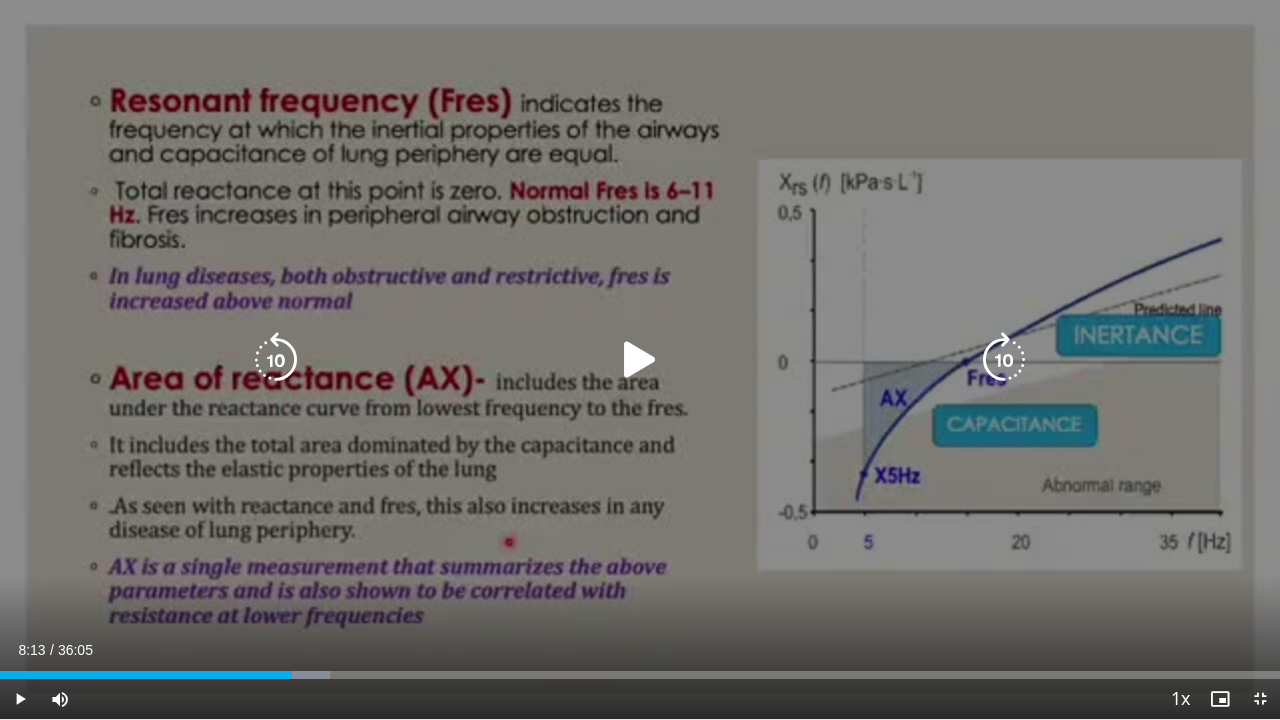 click at bounding box center (1004, 360) 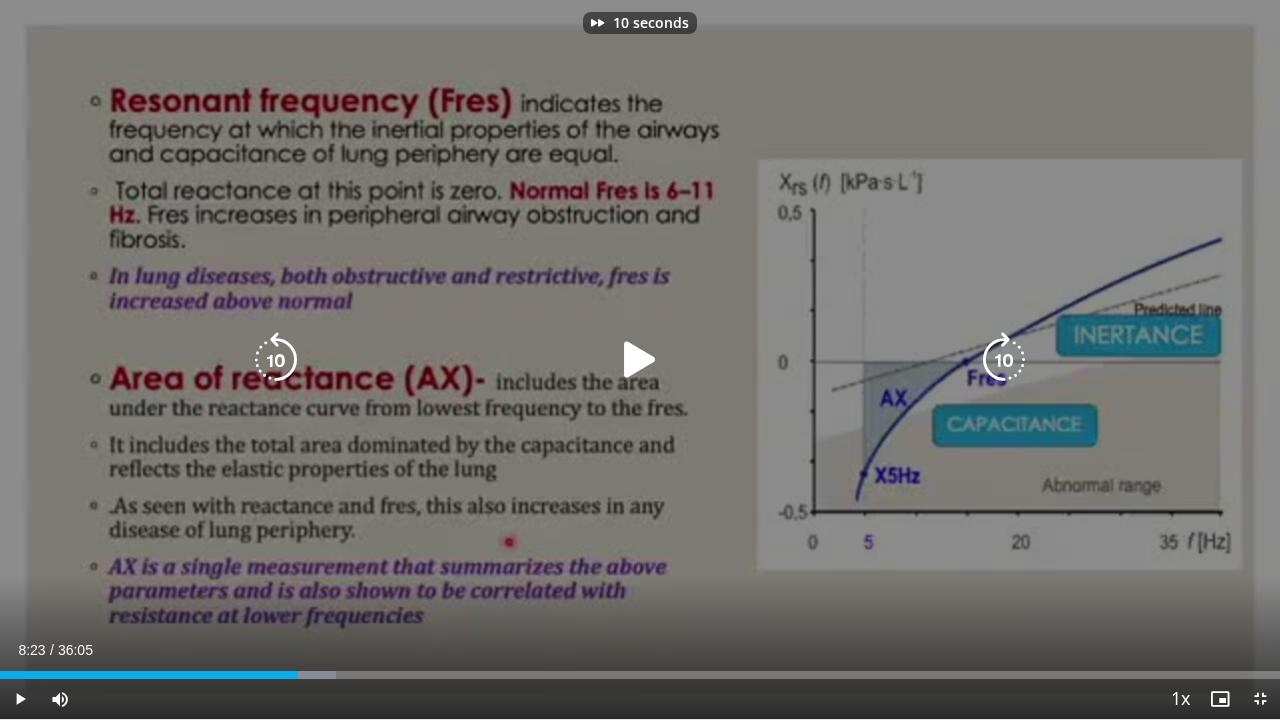 click at bounding box center [640, 360] 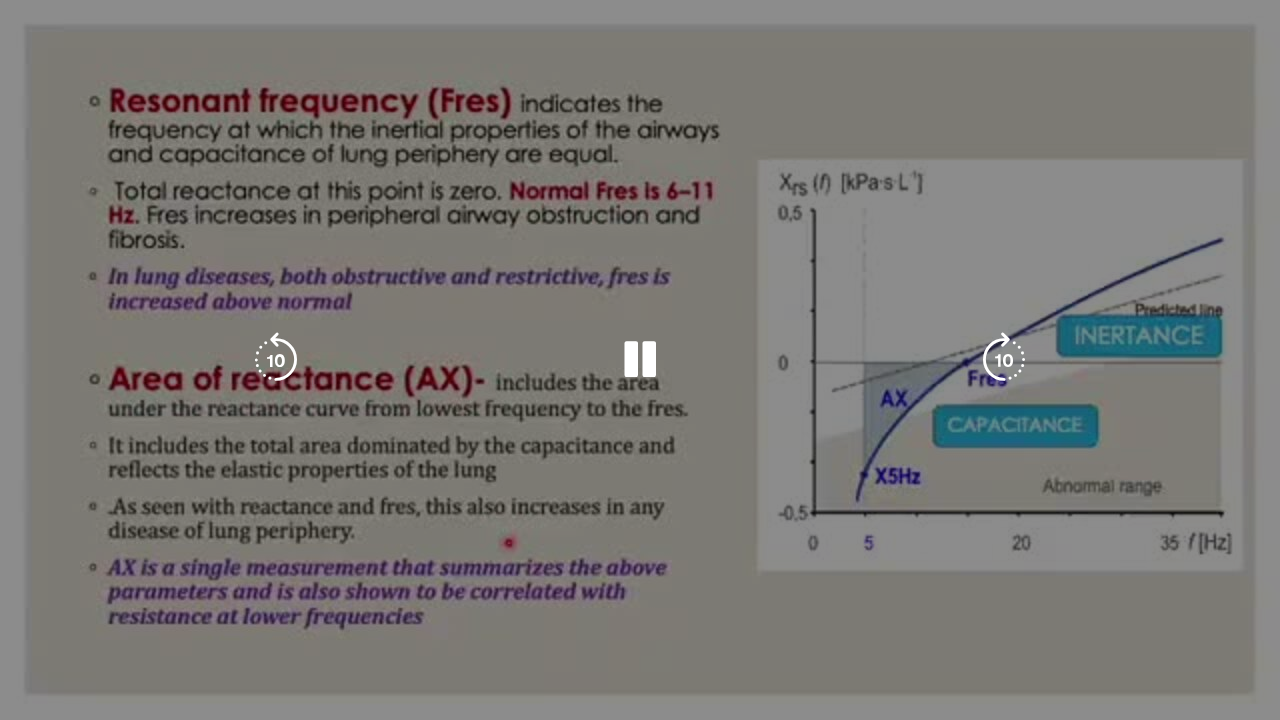 type 